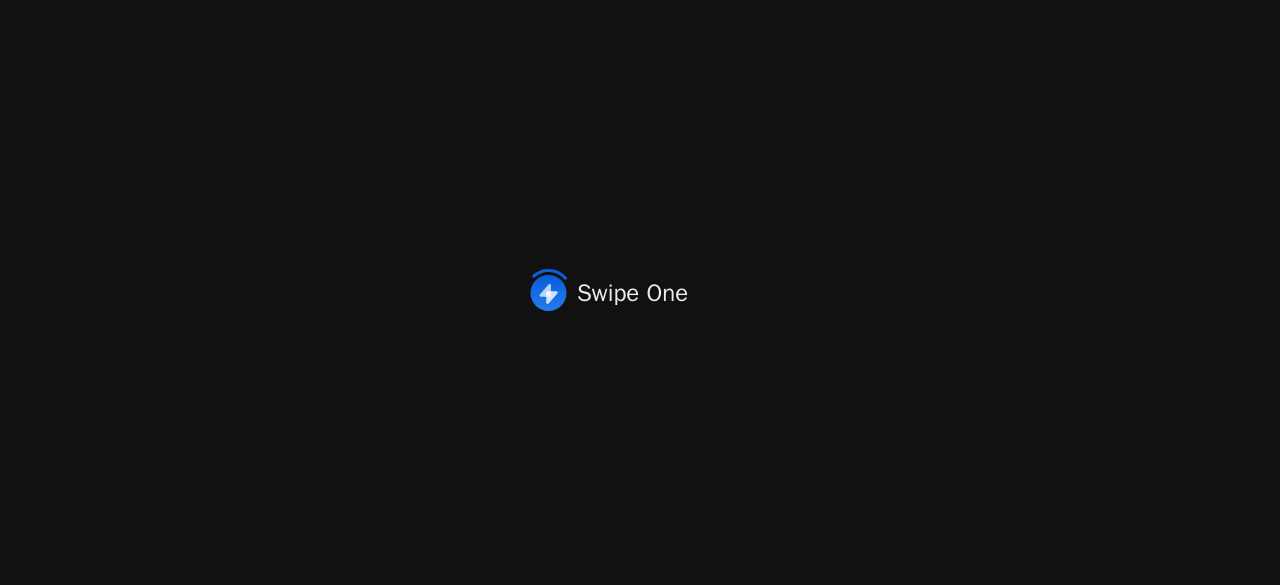 scroll, scrollTop: 0, scrollLeft: 0, axis: both 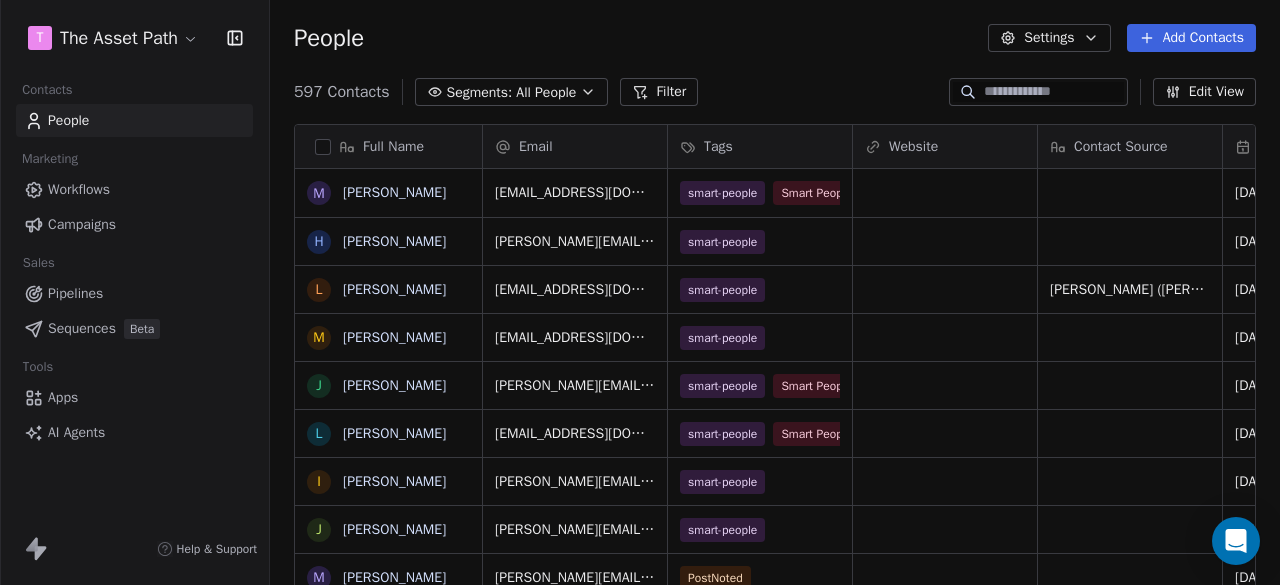 click on "Pipelines" at bounding box center [75, 293] 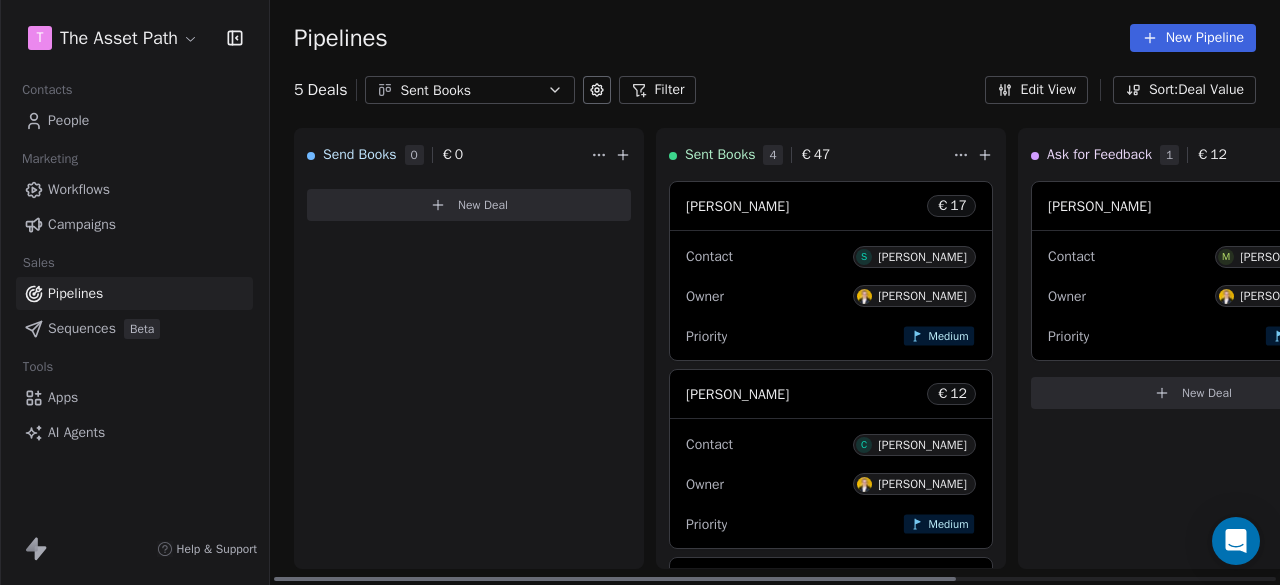 click 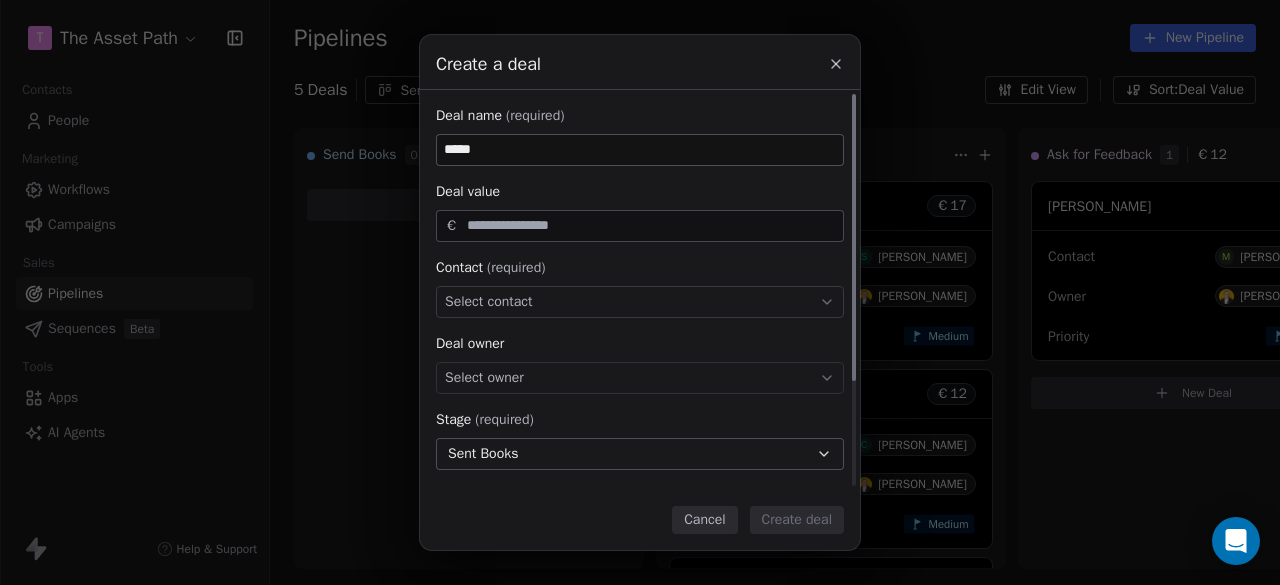 type on "****" 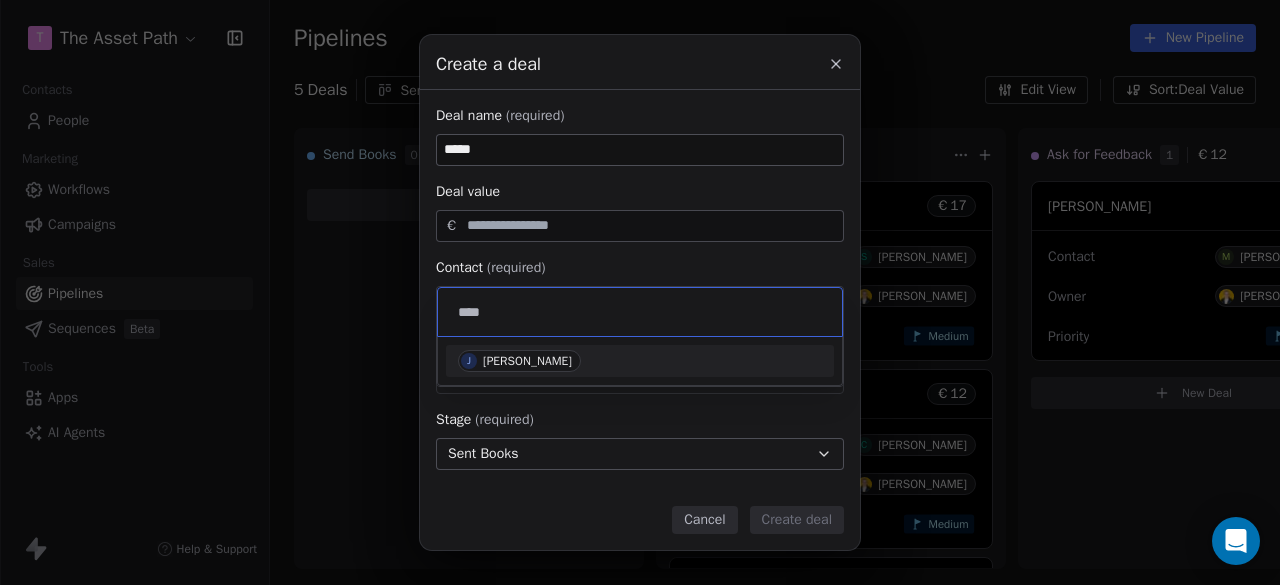 type on "****" 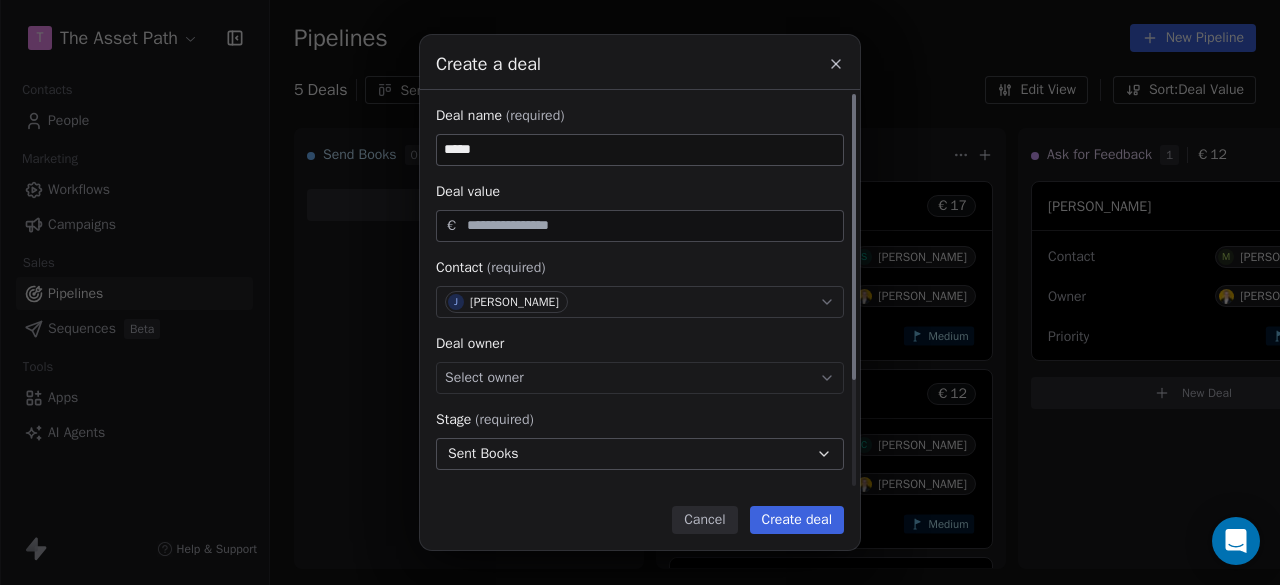 click on "****" at bounding box center [640, 150] 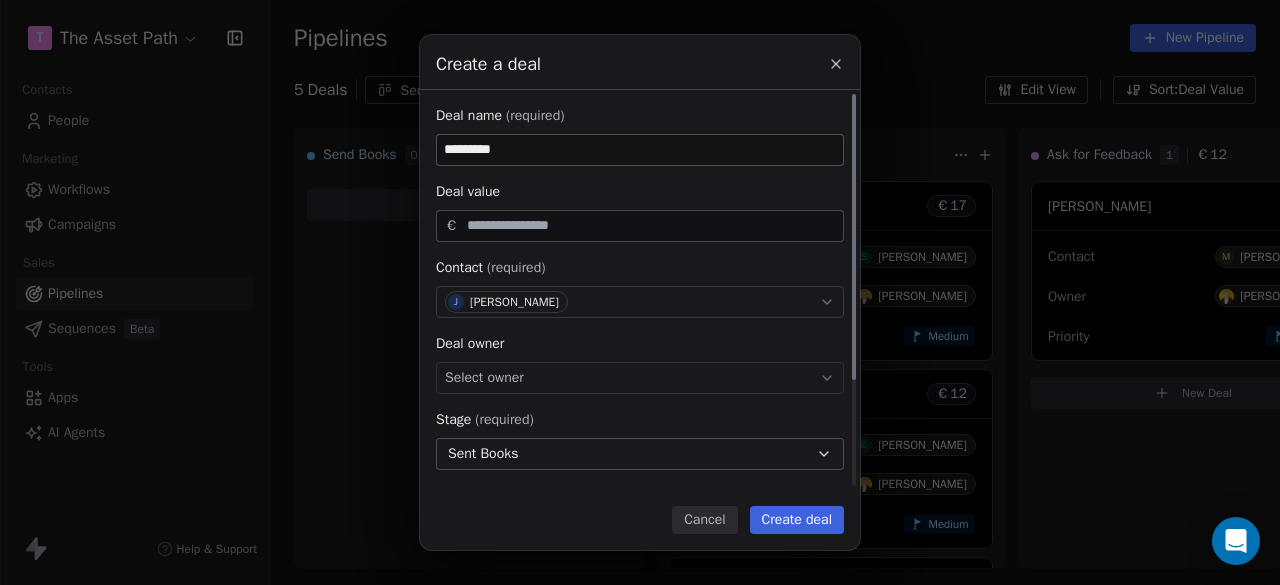 type on "*********" 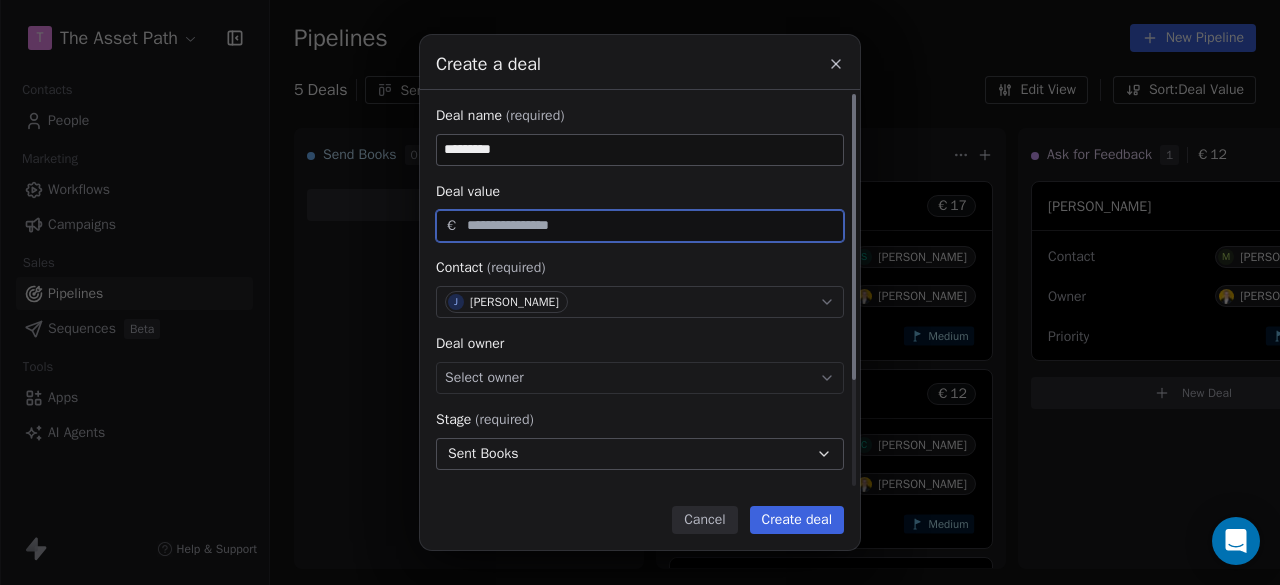 click at bounding box center (651, 225) 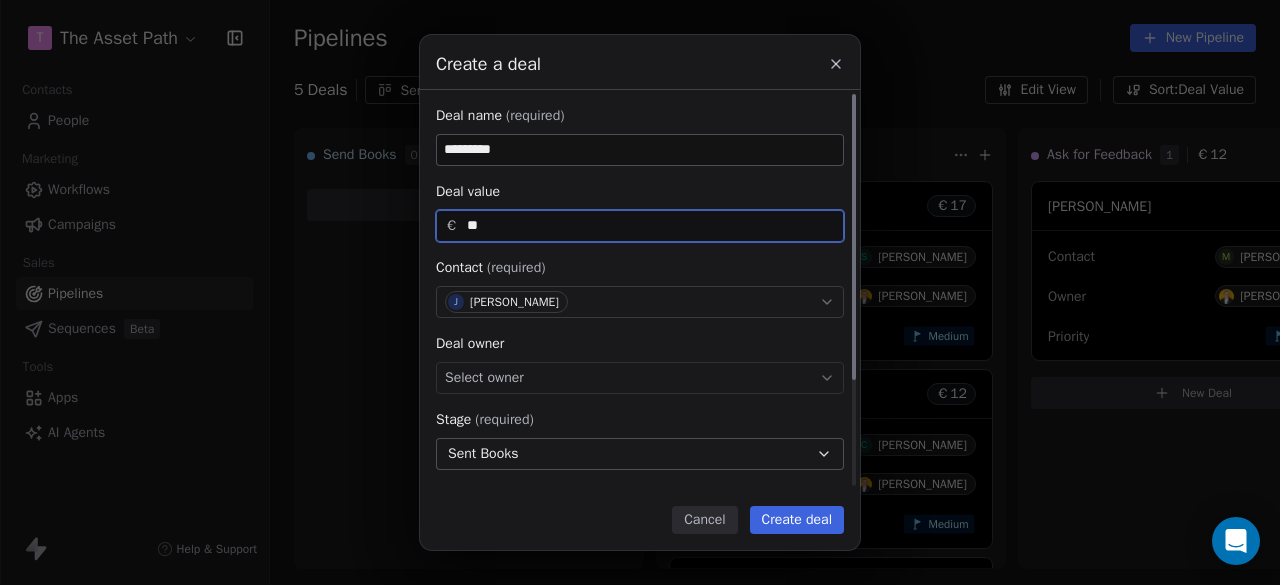 click on "Select owner" at bounding box center (640, 378) 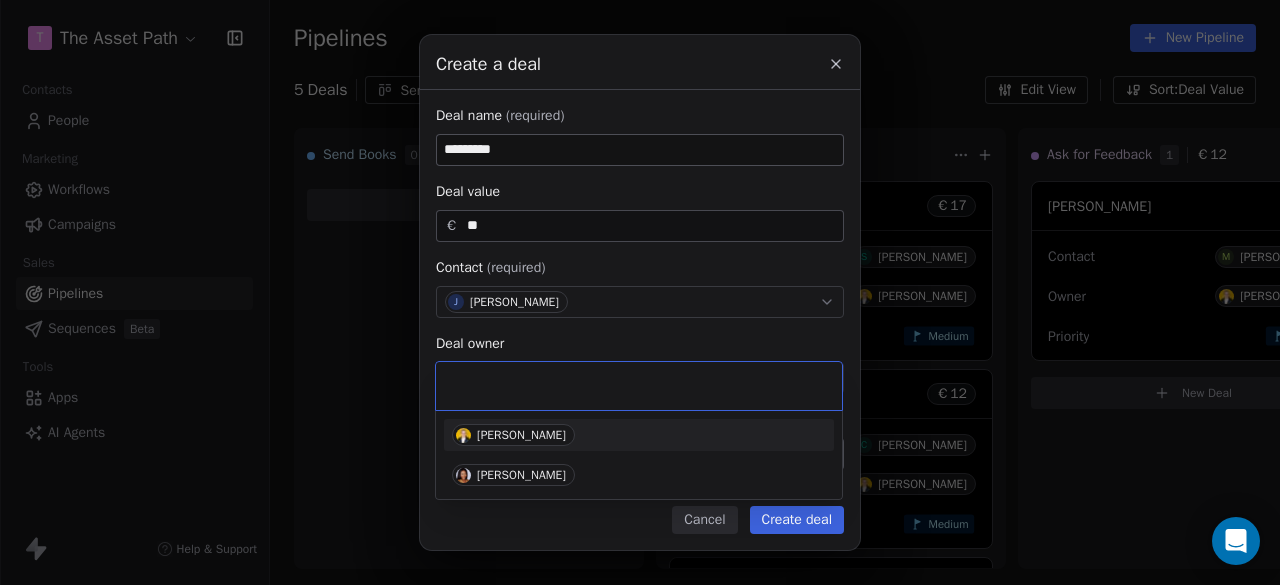 click on "[PERSON_NAME]" at bounding box center [639, 435] 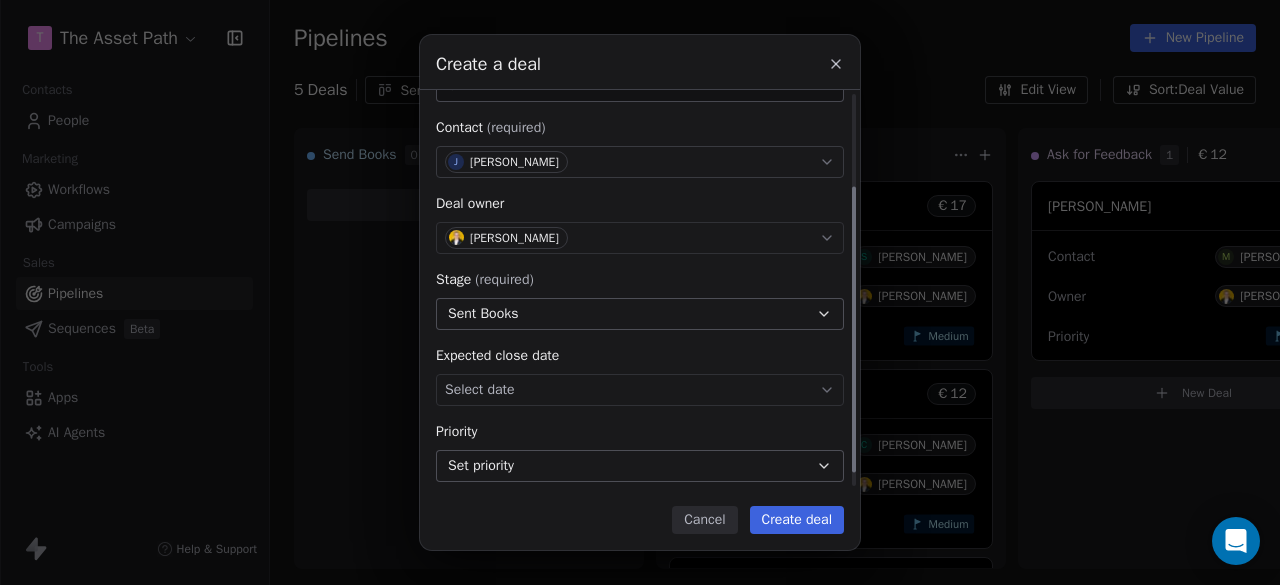 scroll, scrollTop: 148, scrollLeft: 0, axis: vertical 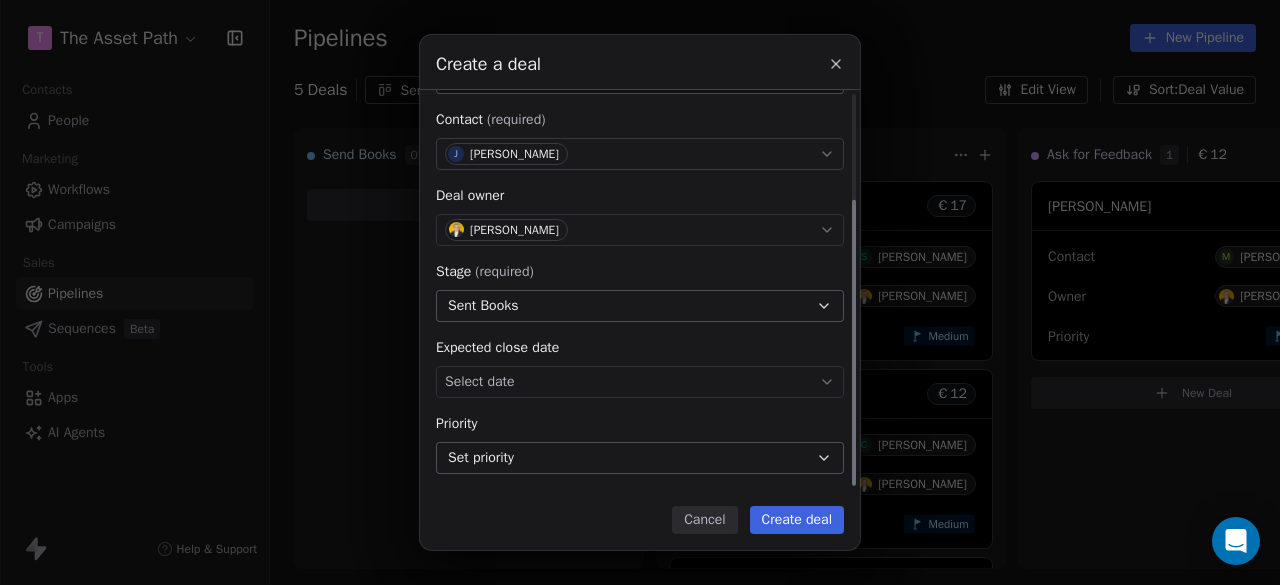 click on "Sent Books" at bounding box center (640, 306) 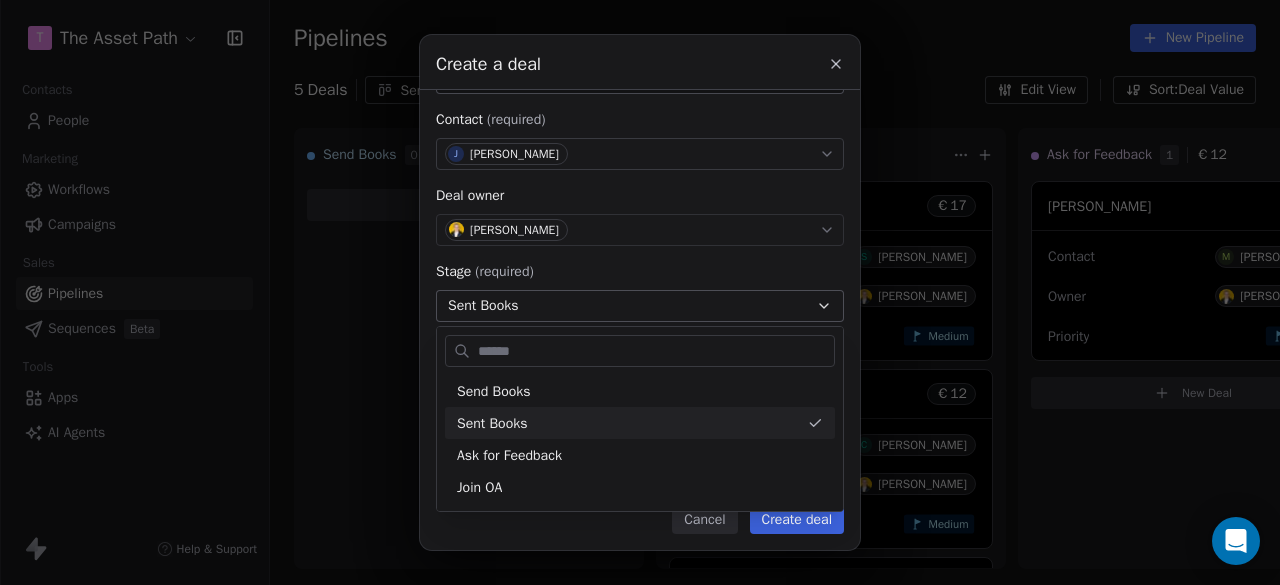 click on "Create a deal Deal name (required) ********* Deal value € ** Contact (required) [PERSON_NAME] Deal owner [PERSON_NAME] Stage (required) Sent Books Expected close date Select date Priority Set priority Cancel Create deal" at bounding box center (640, 292) 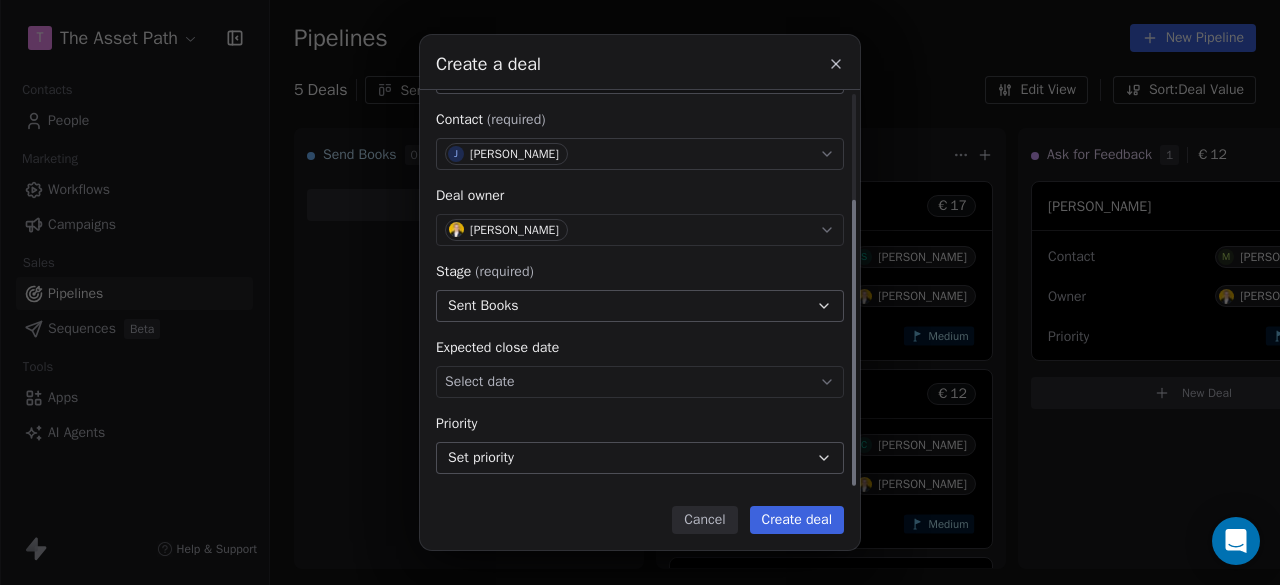 click on "T The Asset Path Contacts People Marketing Workflows Campaigns Sales Pipelines Sequences Beta Tools Apps AI Agents Help & Support Pipelines  New Pipeline 5 Deals Sent Books Filter  Edit View Sort:  Deal Value Send Books 0 € 0 New Deal Sent Books 4 € 47 [PERSON_NAME] € 17 Contact S [PERSON_NAME] Owner [PERSON_NAME] Priority Medium [PERSON_NAME] € 12 Contact C [PERSON_NAME] Owner [PERSON_NAME] Priority Medium [PERSON_NAME] € 12 Contact I [PERSON_NAME] Owner [PERSON_NAME] Priority Medium [PERSON_NAME] € 6 Contact K [PERSON_NAME] Owner [PERSON_NAME] Priority - New Deal Ask for Feedback 1 € 12 [PERSON_NAME] € 12 Contact M [PERSON_NAME] Owner [PERSON_NAME] Priority Medium New Deal Join OA 0 € 0 New Deal
To pick up a draggable item, press the space bar.
While dragging, use the arrow keys to move the item.
Press space again to drop the item in its new position, or press escape to cancel.
Create a deal Deal name (required) ********* Deal value € ** J" at bounding box center (640, 292) 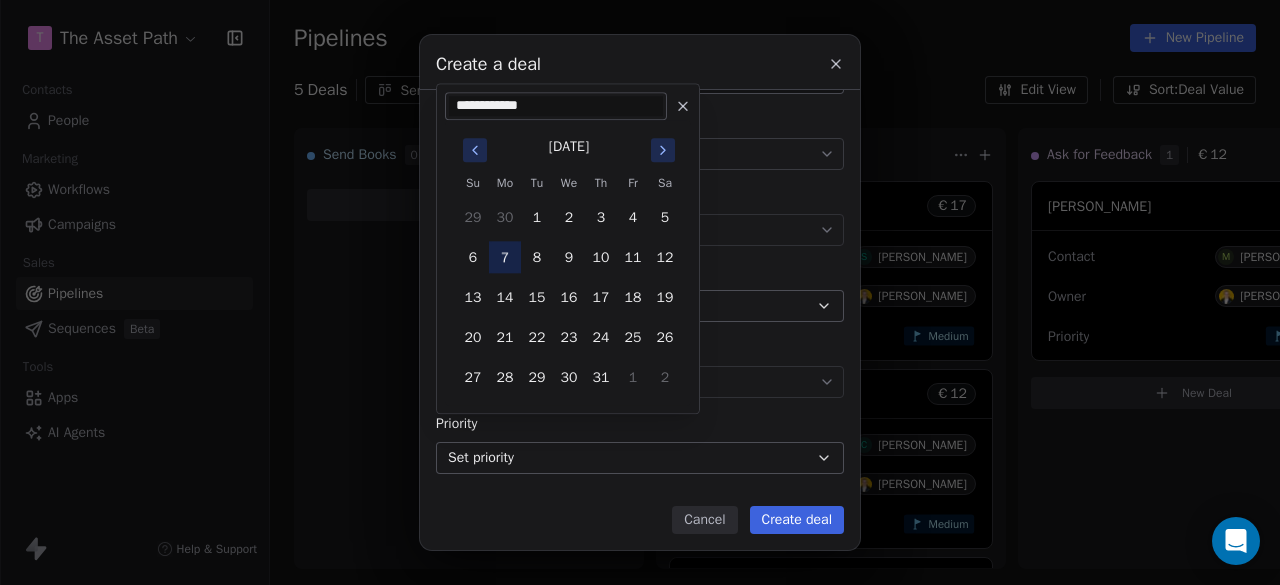 click on "7" at bounding box center [505, 257] 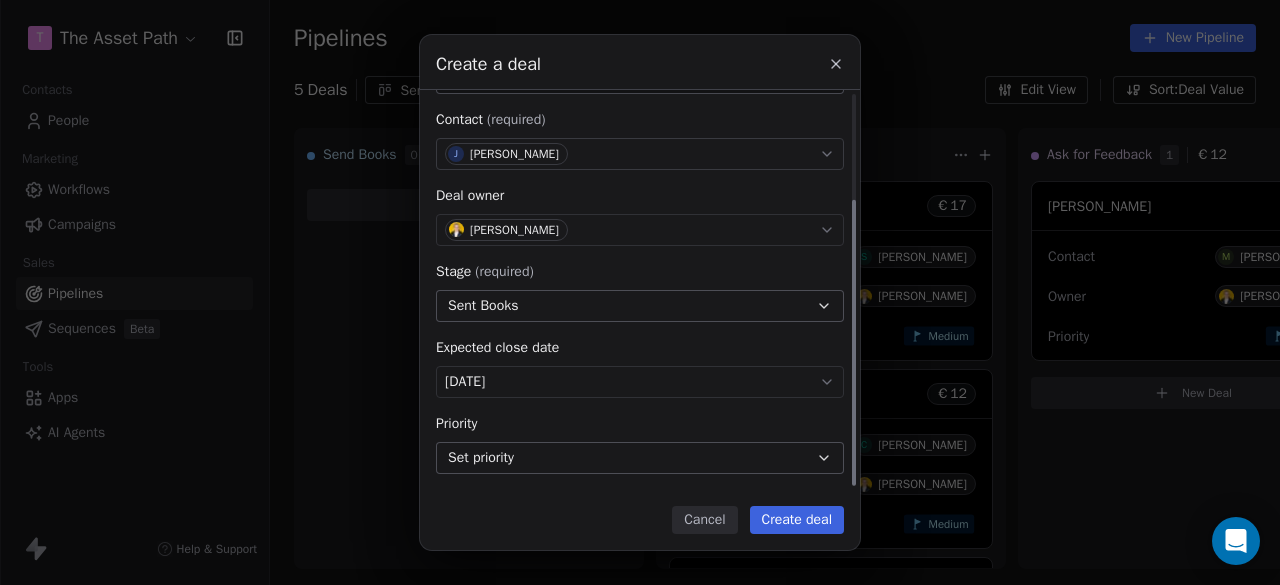 click on "Set priority" at bounding box center (640, 458) 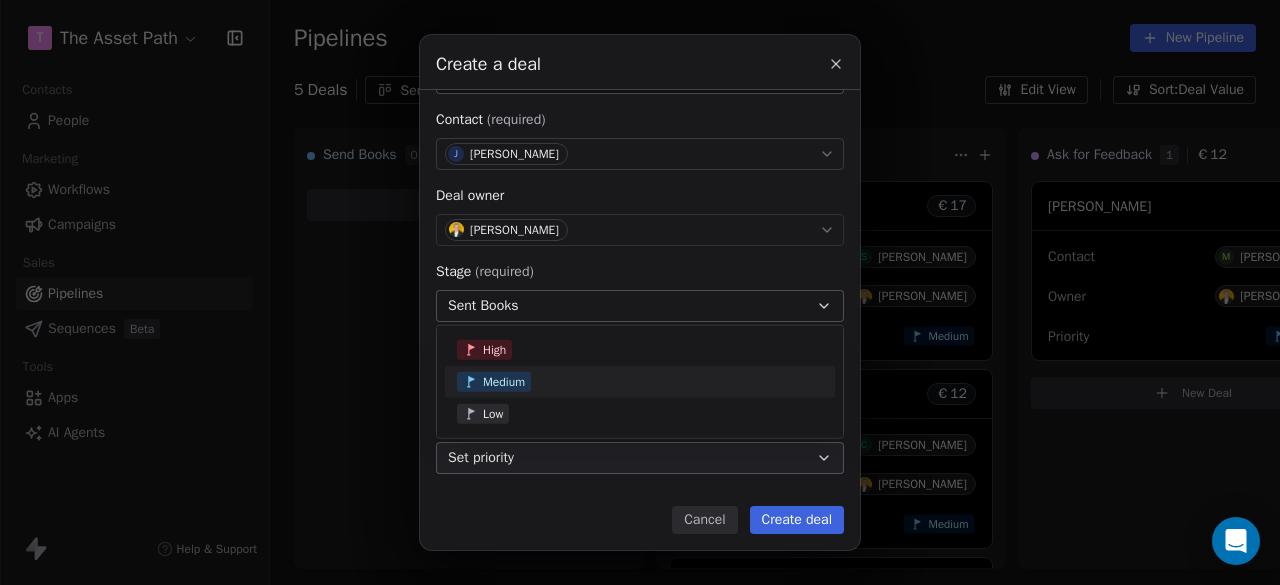 click on "Medium" at bounding box center [640, 382] 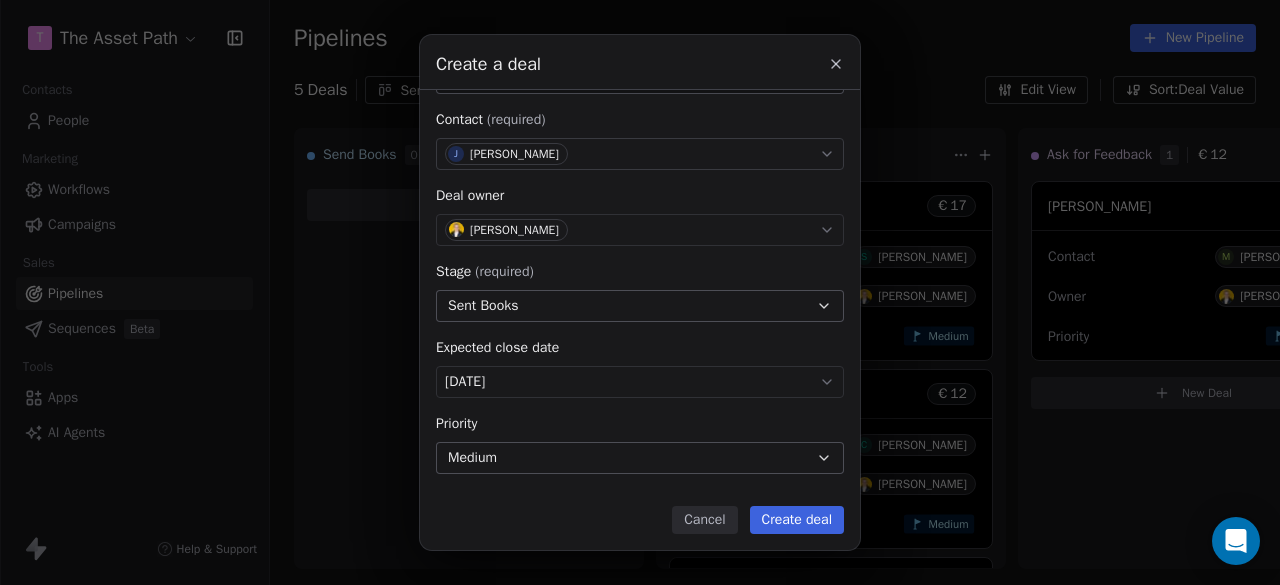 click on "Create deal" at bounding box center (797, 520) 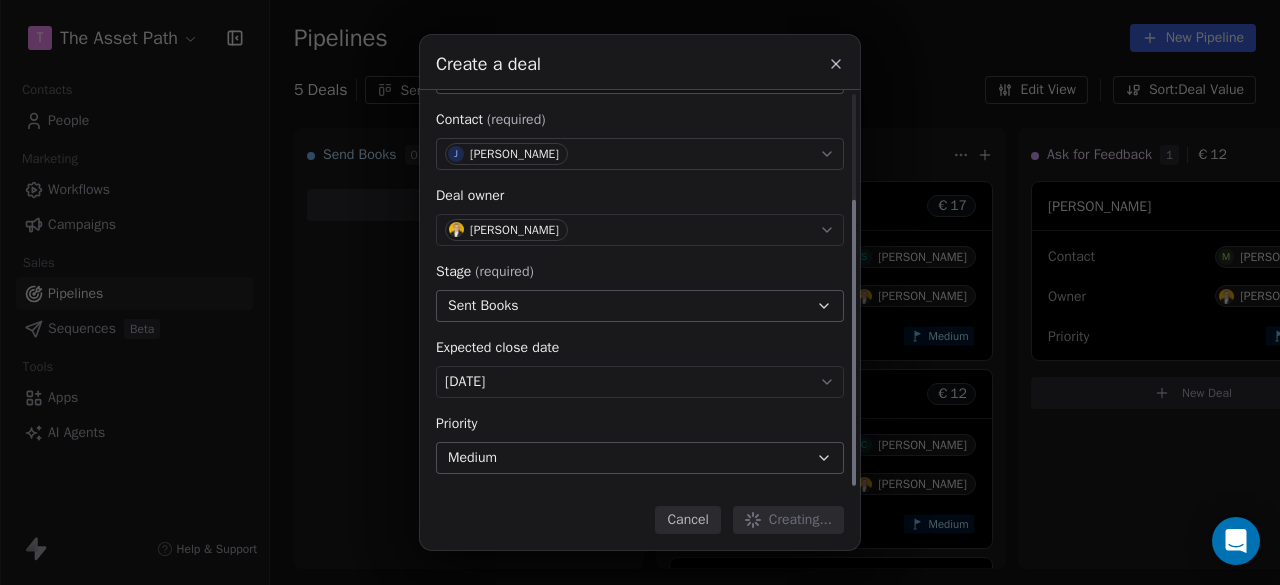 type 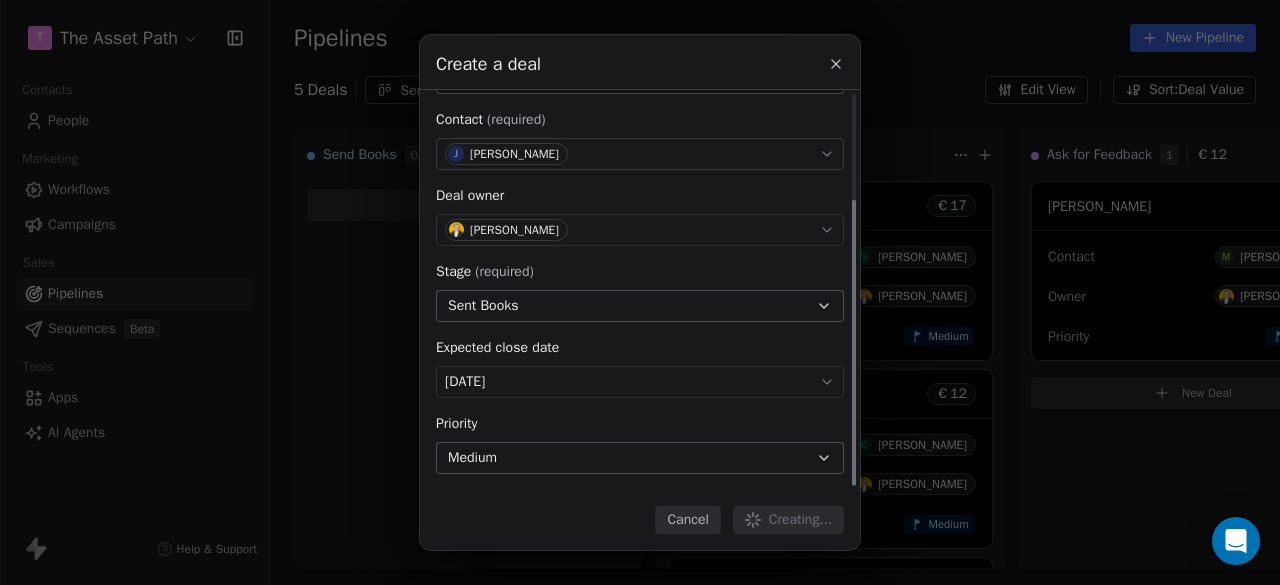 type 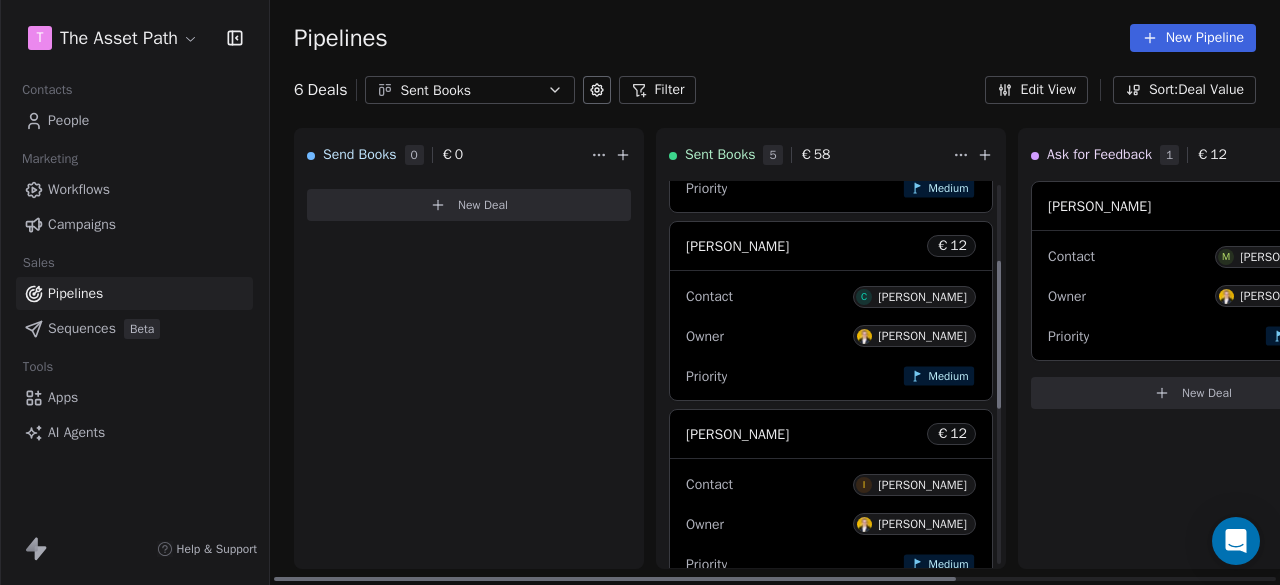scroll, scrollTop: 0, scrollLeft: 0, axis: both 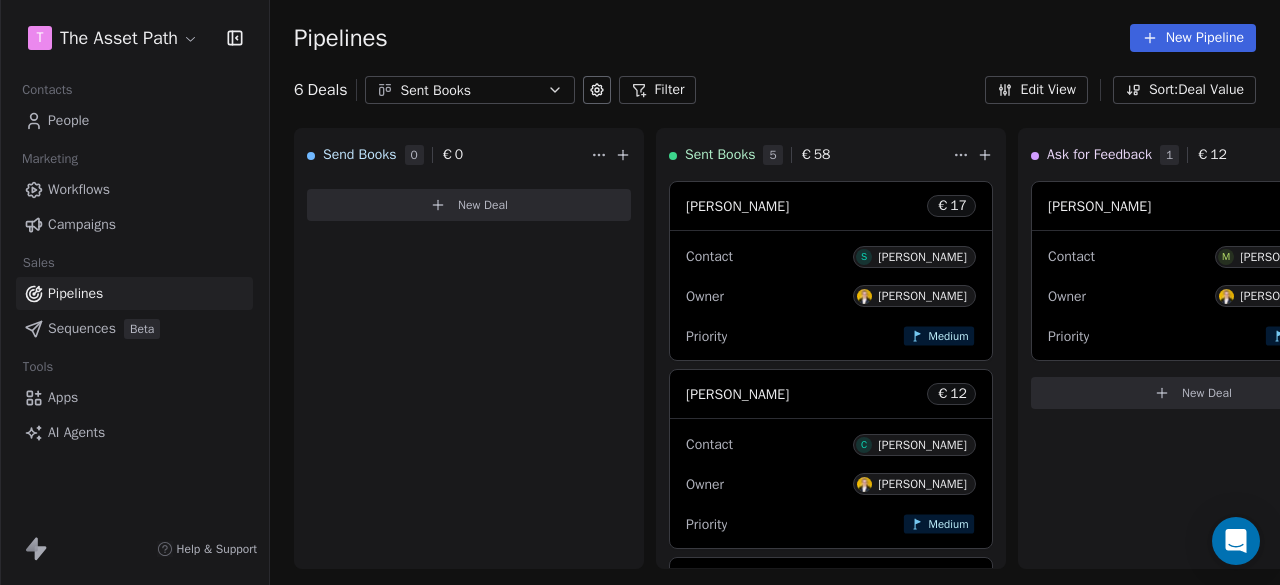 click on "Campaigns" at bounding box center [82, 224] 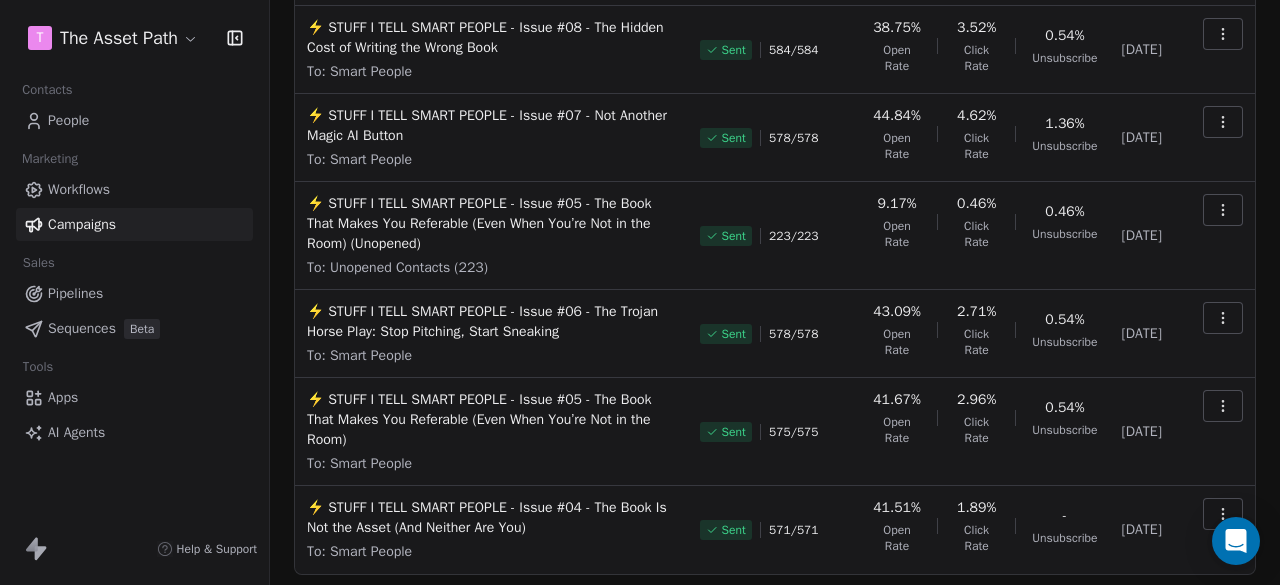 scroll, scrollTop: 608, scrollLeft: 0, axis: vertical 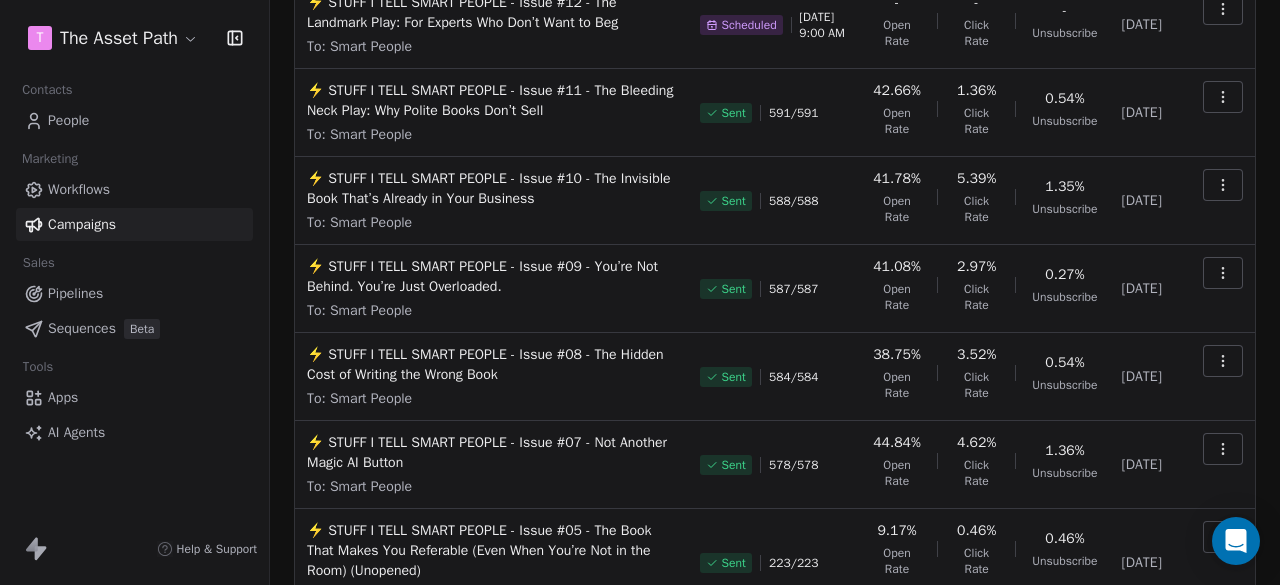 click on "Contacts People Marketing Workflows Campaigns Sales Pipelines Sequences Beta Tools Apps AI Agents" at bounding box center [134, 262] 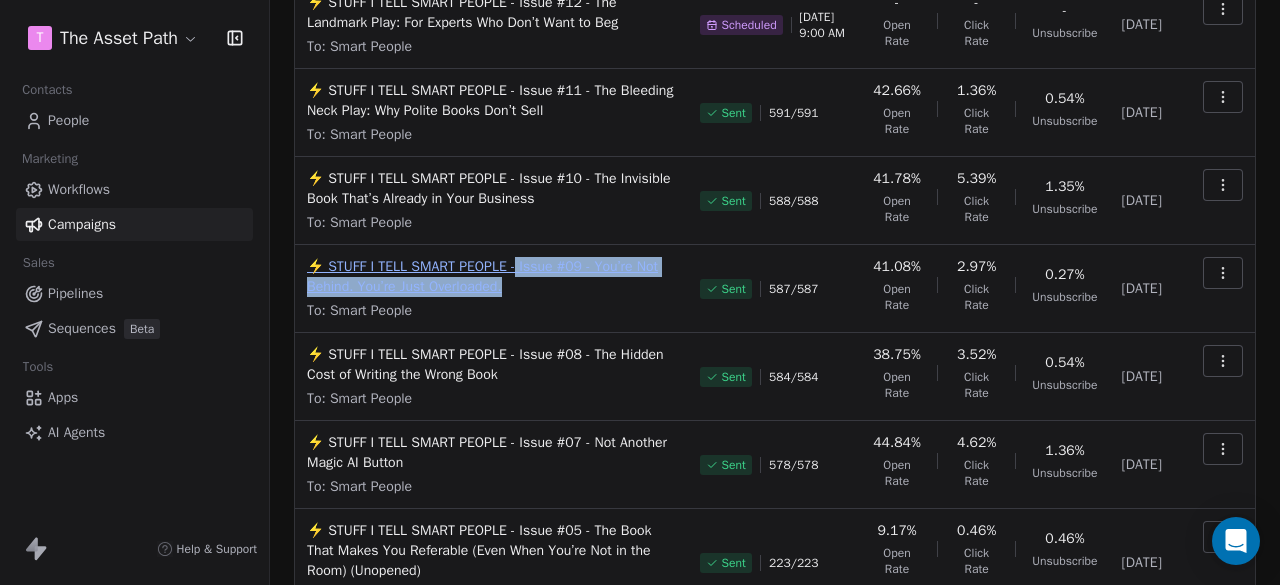 copy on "Issue #09 - You’re Not Behind. You’re Just Overloaded." 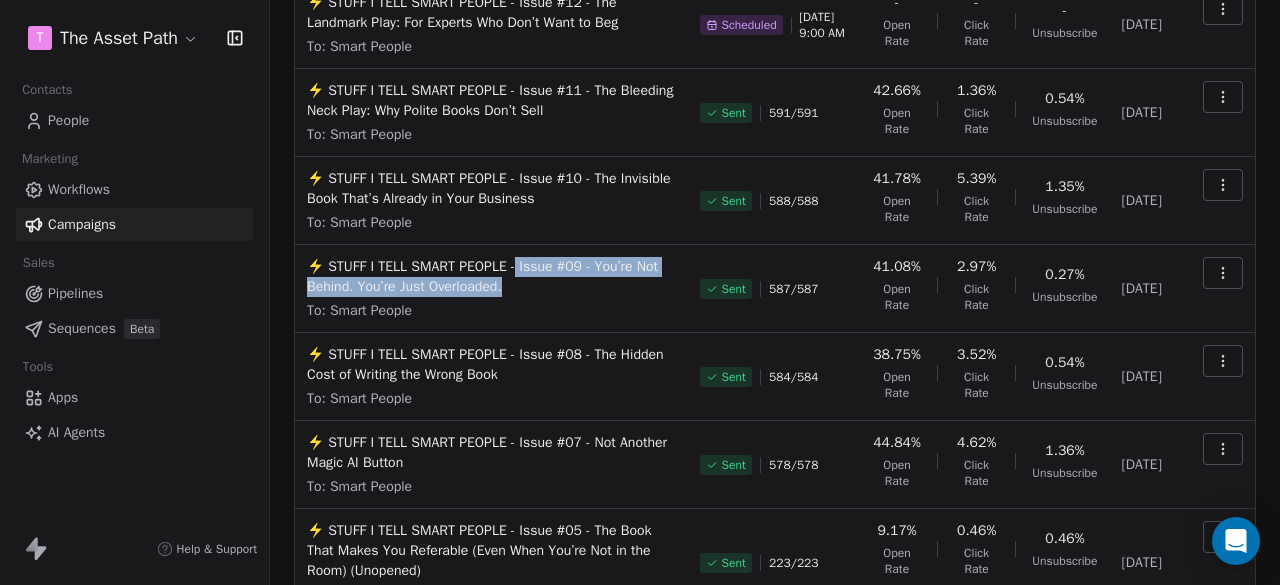 copy on "Issue #09 - You’re Not Behind. You’re Just Overloaded." 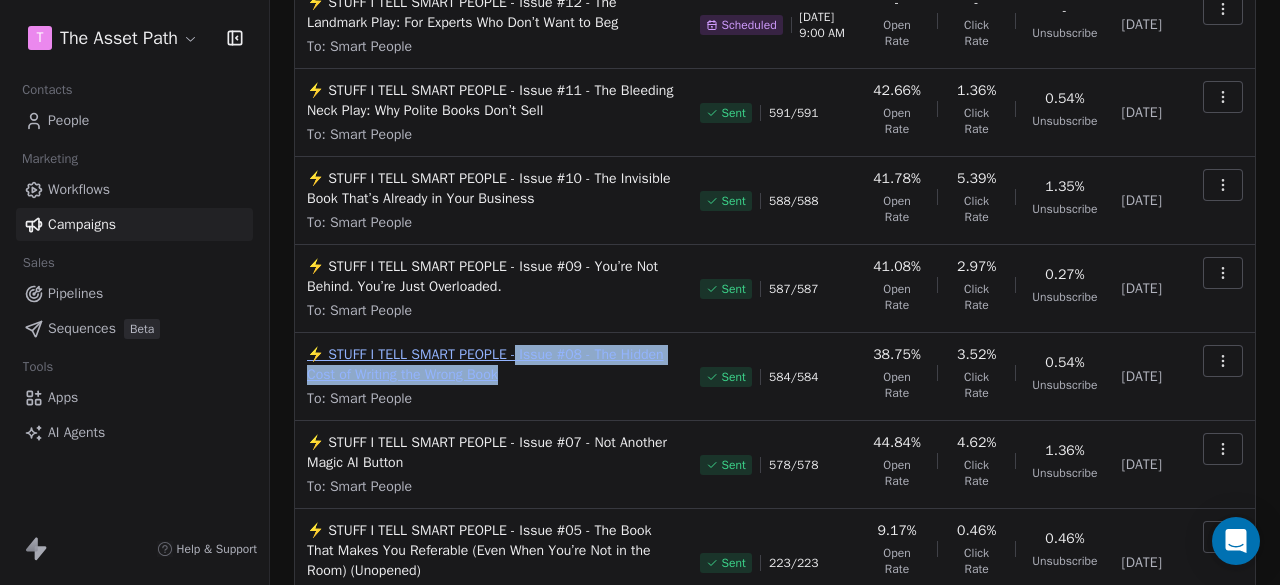 copy on "Issue #08 - The Hidden Cost of Writing the Wrong Book" 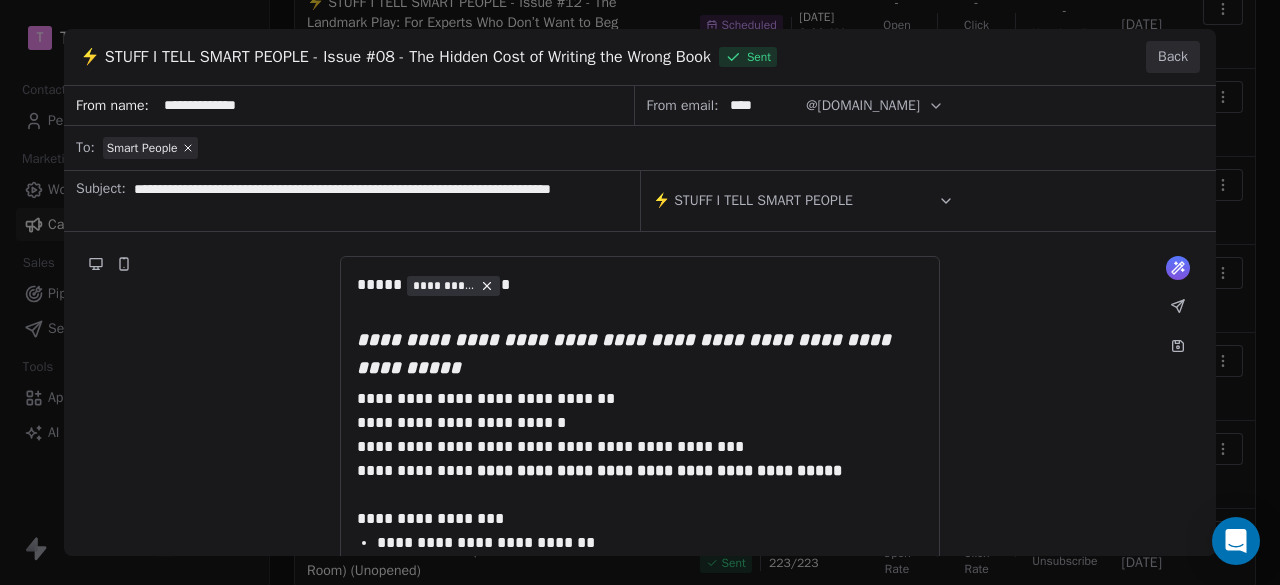 click on "Back" at bounding box center (1173, 57) 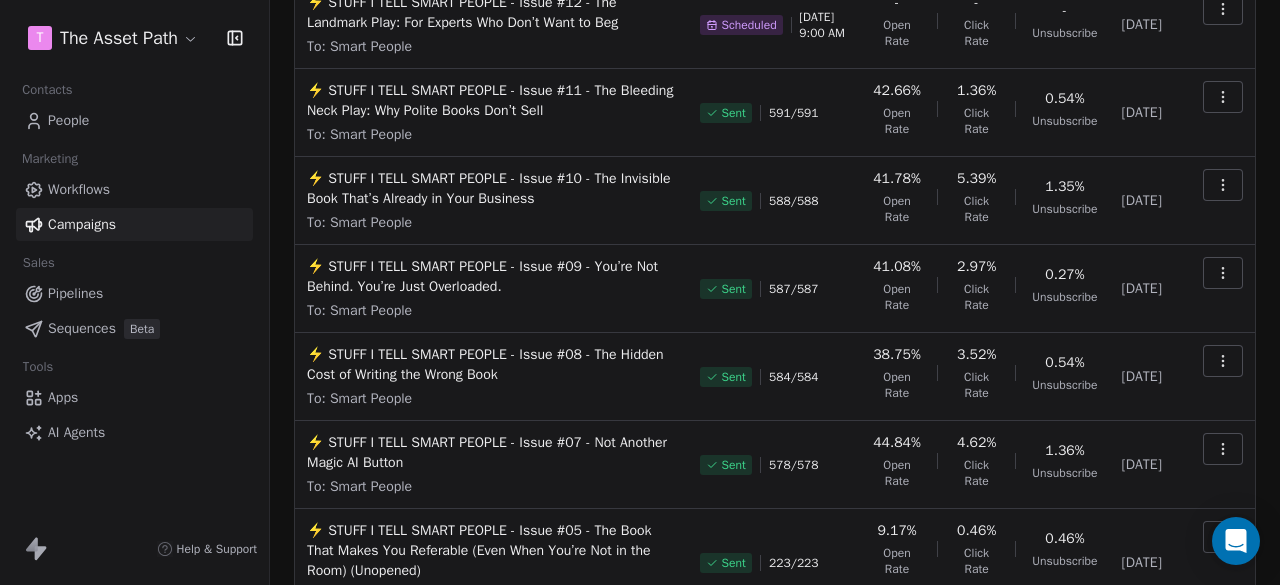 click on "Contacts People Marketing Workflows Campaigns Sales Pipelines Sequences Beta Tools Apps AI Agents" at bounding box center [134, 262] 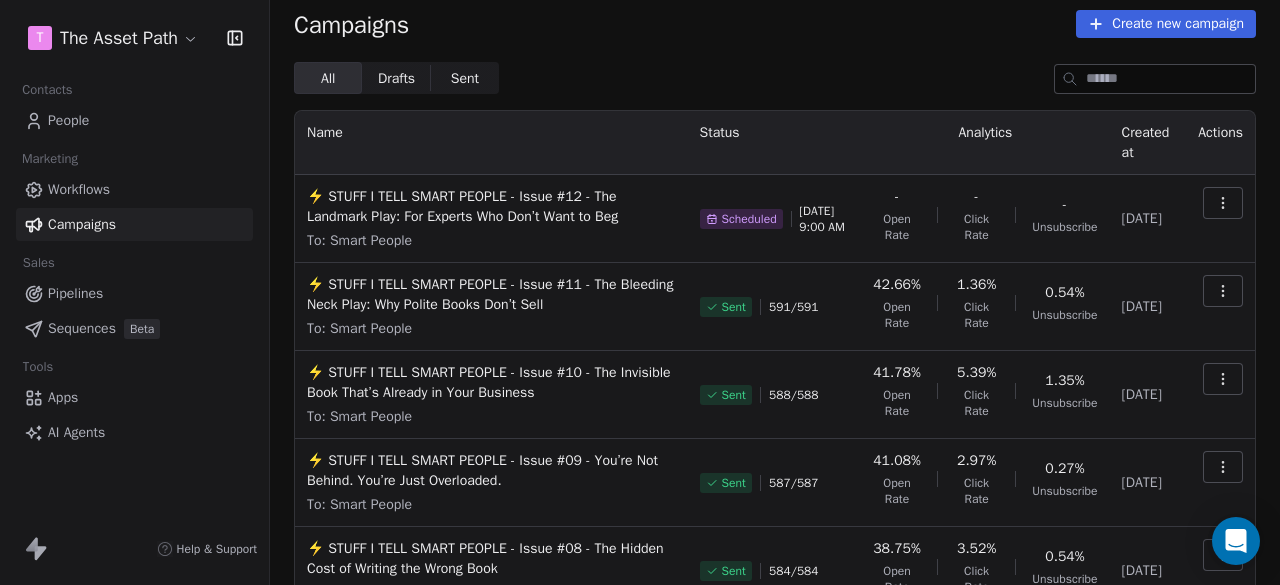 scroll, scrollTop: 8, scrollLeft: 0, axis: vertical 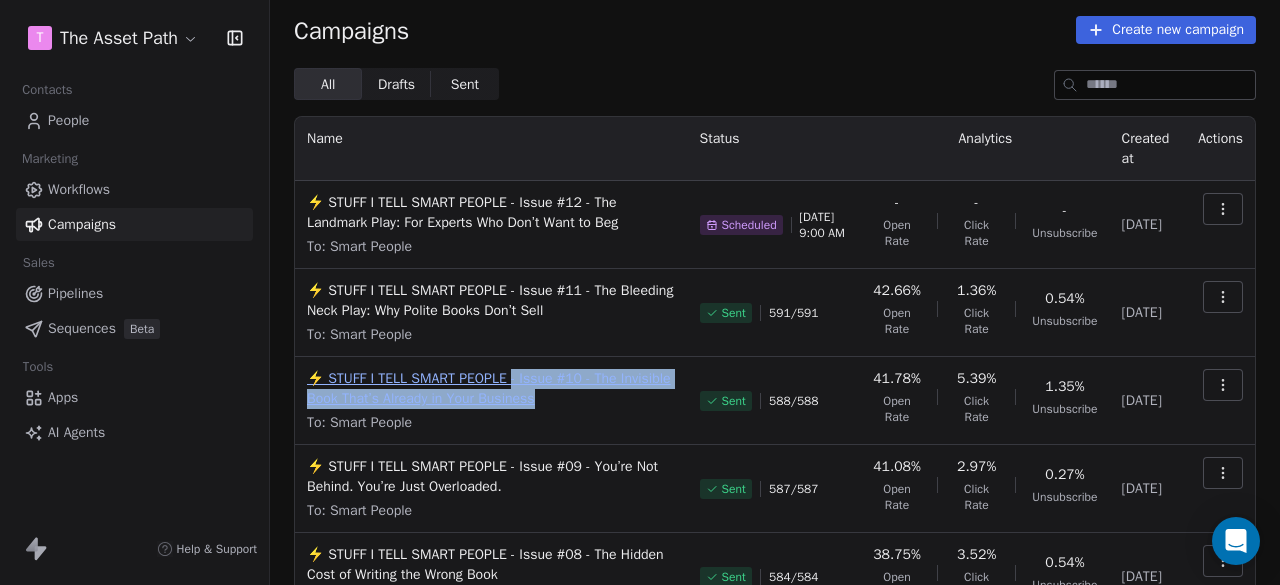 copy on "- Issue #10 - The Invisible Book That’s Already in Your Business" 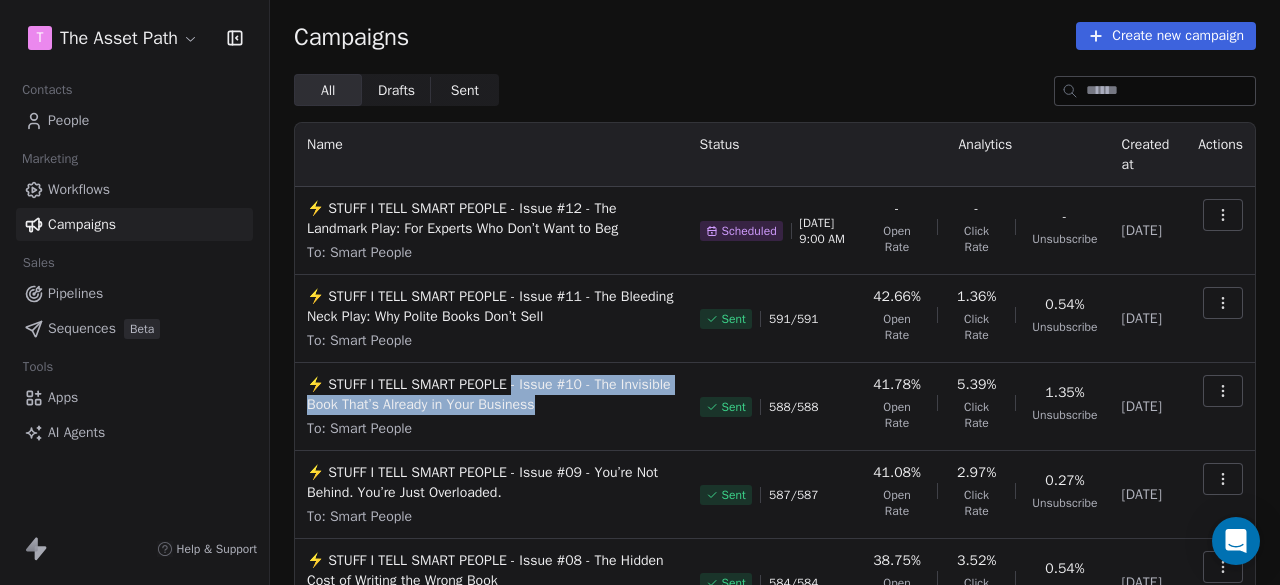 scroll, scrollTop: 0, scrollLeft: 0, axis: both 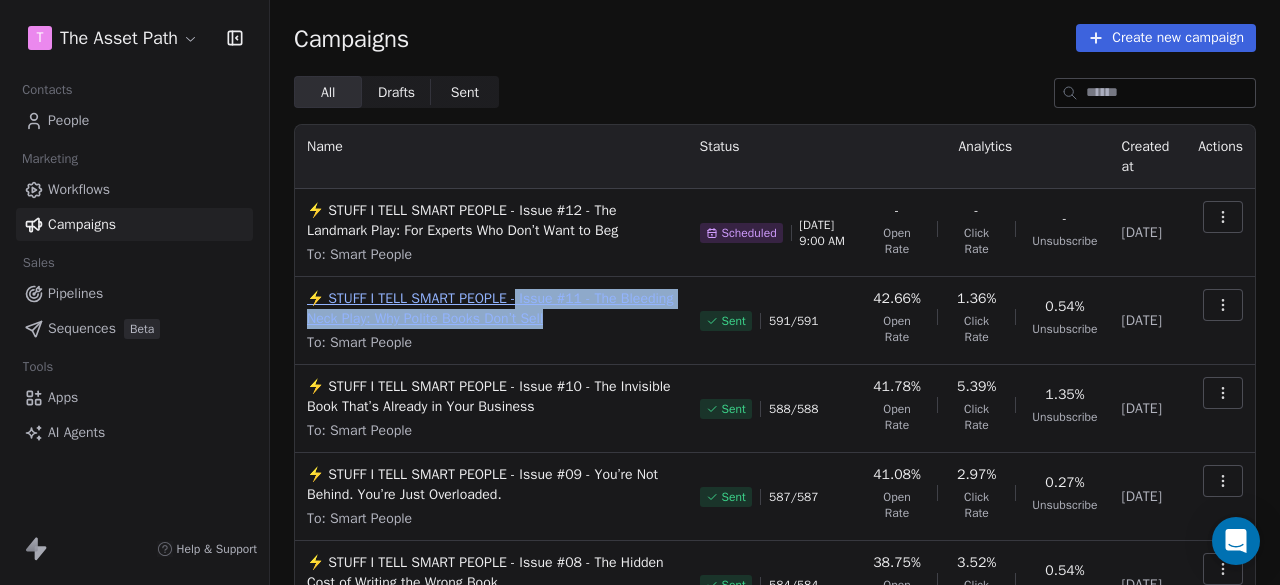 copy on "Issue #11 - The Bleeding Neck Play: Why Polite Books Don’t Sell" 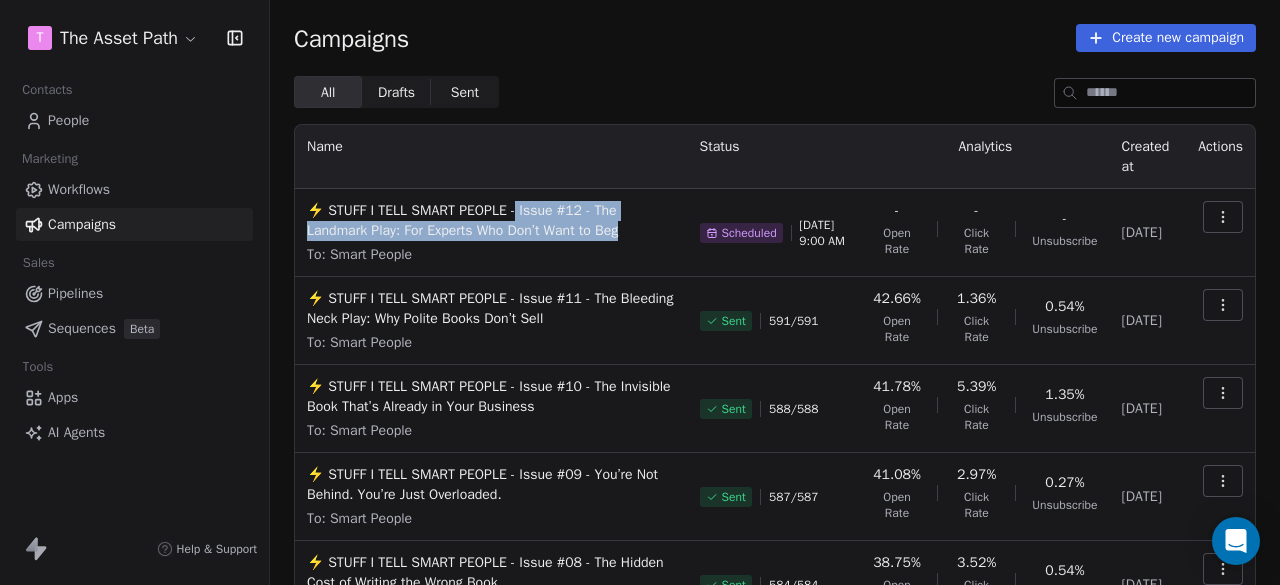 copy on "Issue #12 - The Landmark Play: For Experts Who Don’t Want to Beg" 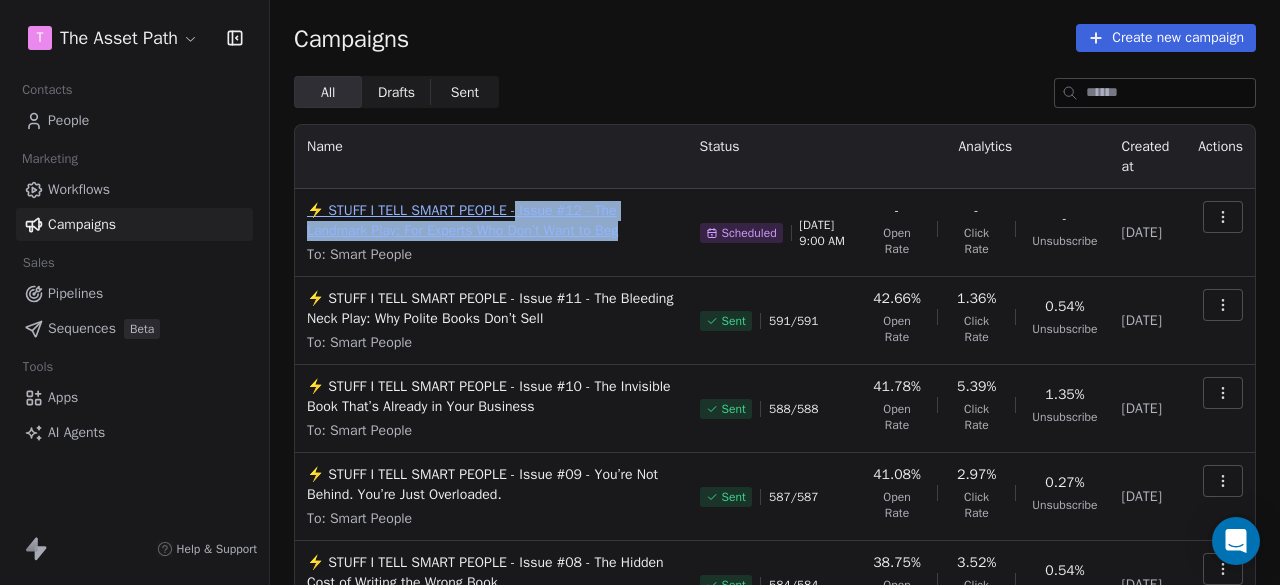 click on "⚡ STUFF I TELL SMART PEOPLE - Issue #12 - The Landmark Play: For Experts Who Don’t Want to Beg" at bounding box center [491, 221] 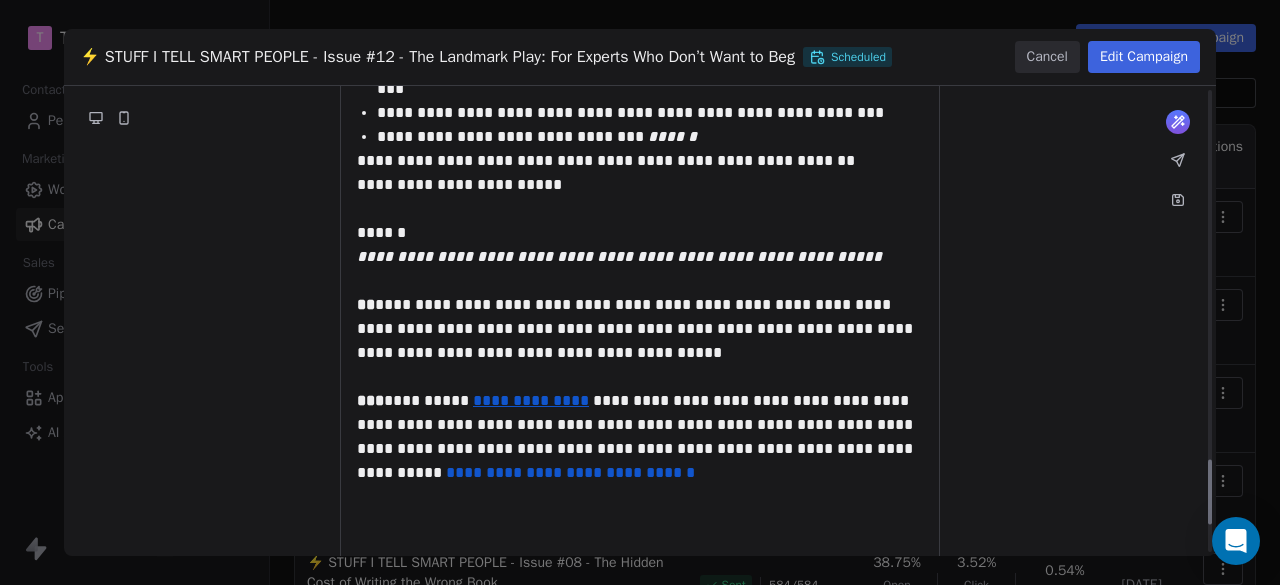 scroll, scrollTop: 2873, scrollLeft: 0, axis: vertical 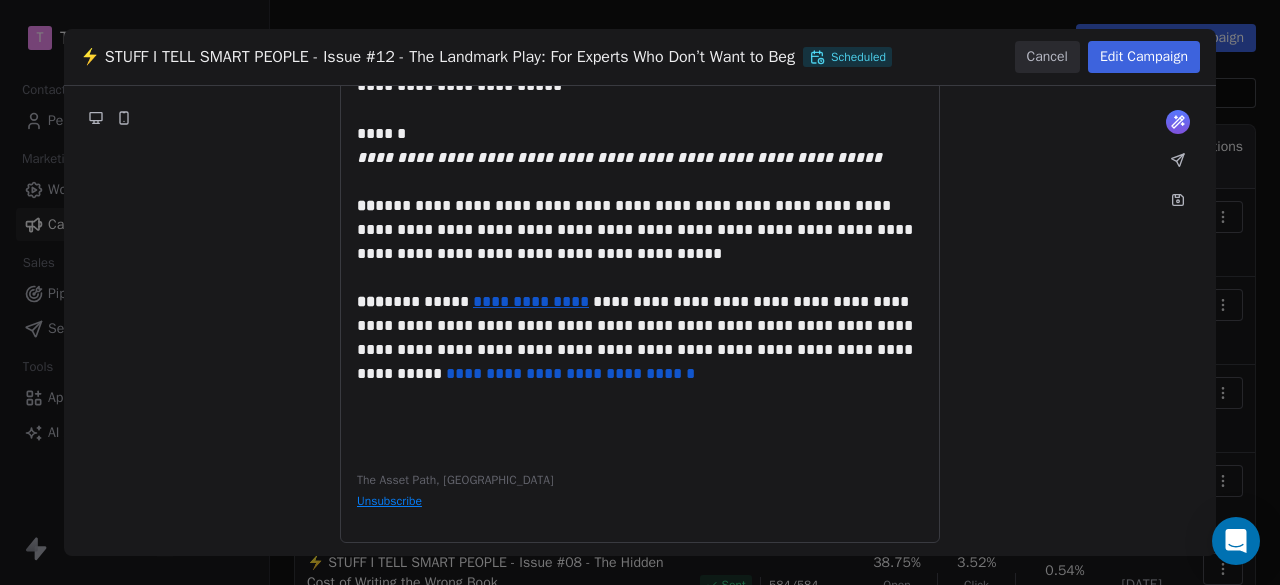 click on "**********" at bounding box center [640, -1144] 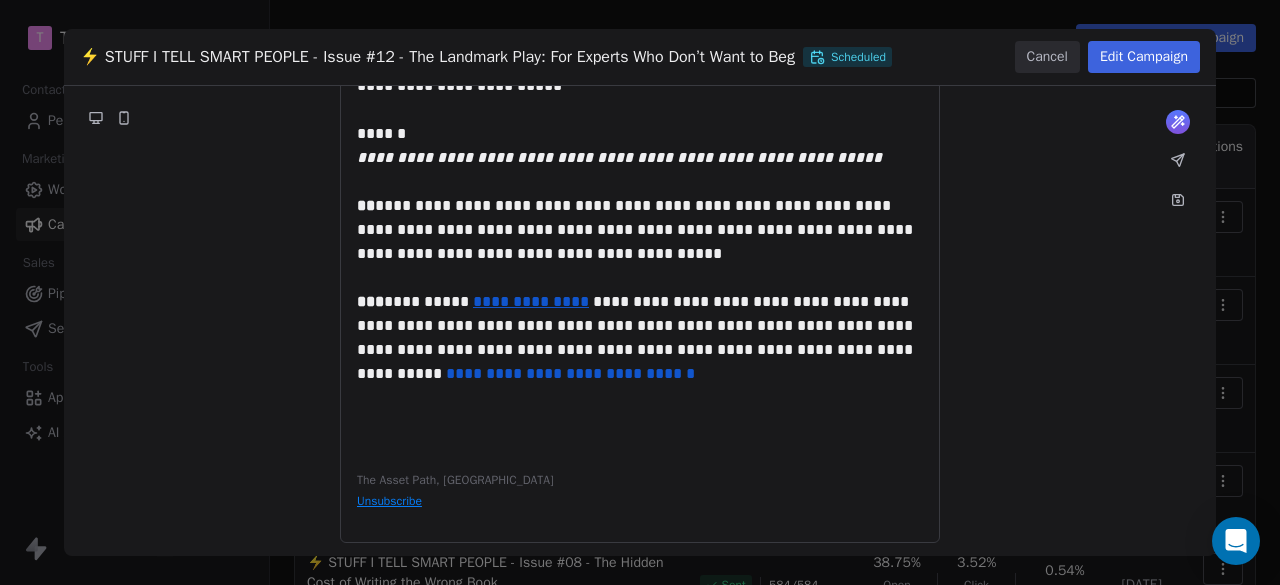 click on "Edit Campaign" at bounding box center [1144, 57] 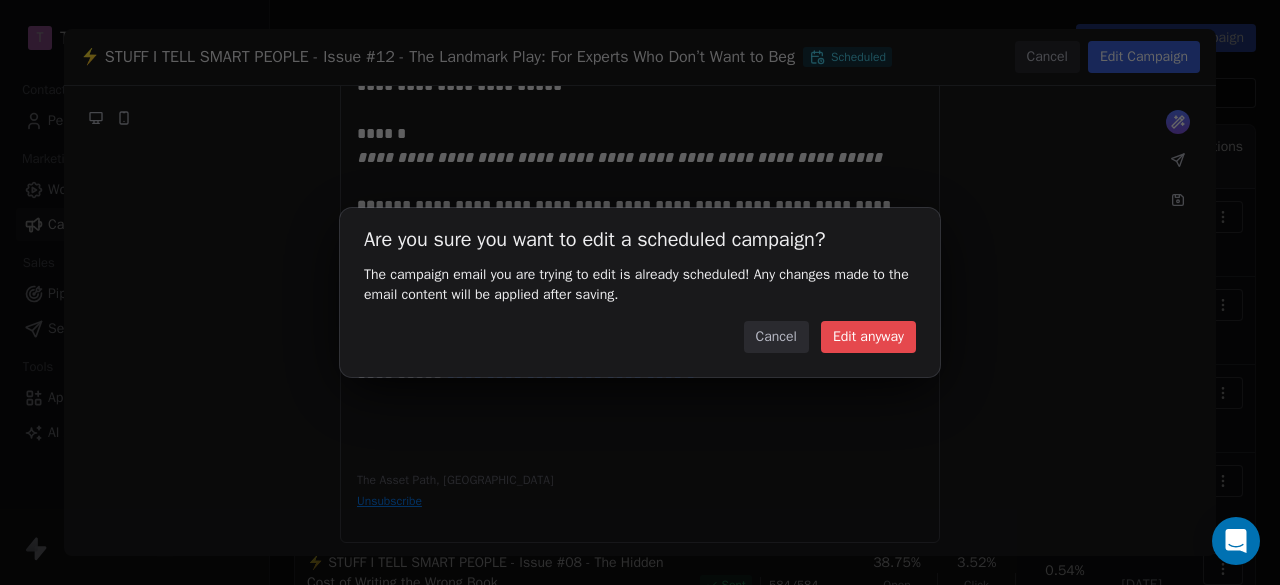 click on "Edit anyway" at bounding box center (868, 337) 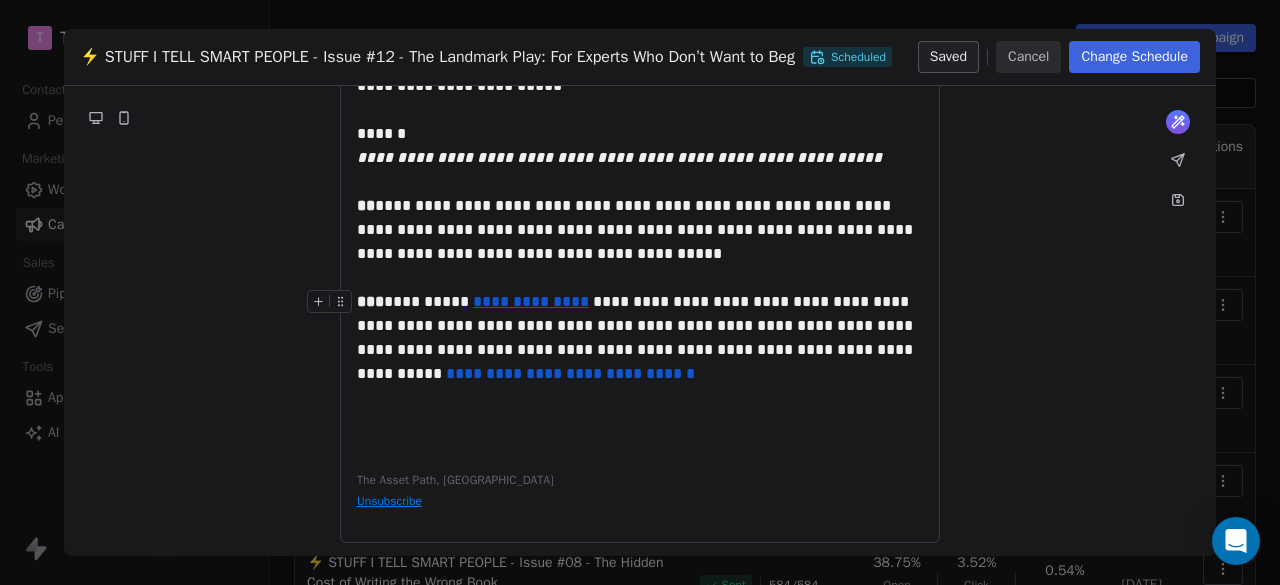 click on "**********" at bounding box center [640, 338] 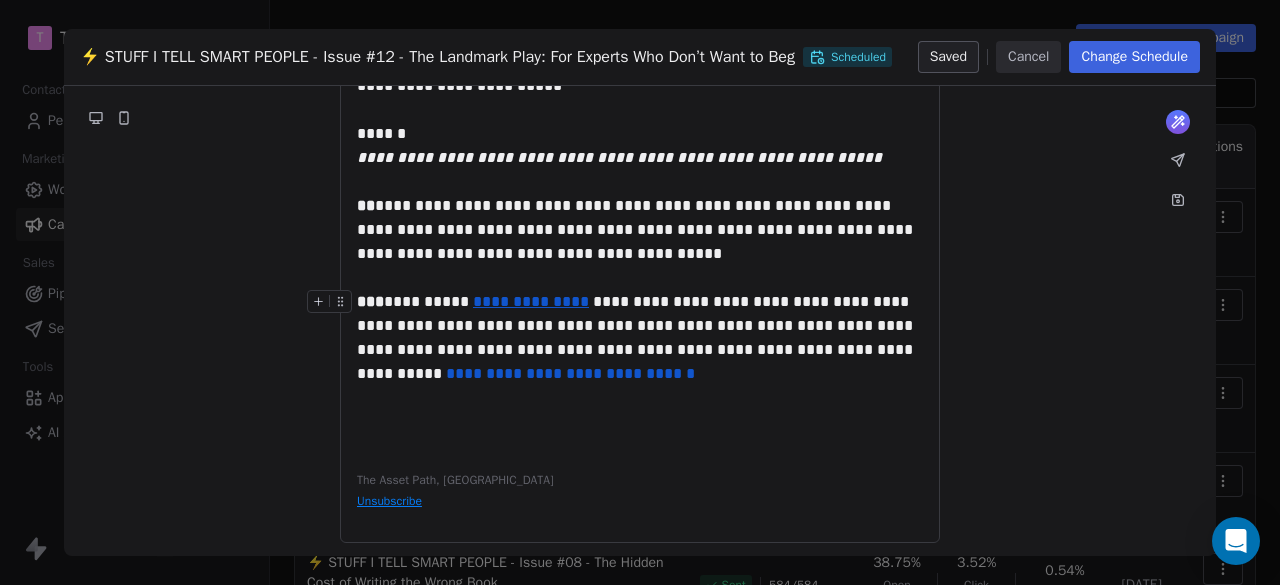 scroll, scrollTop: 2847, scrollLeft: 0, axis: vertical 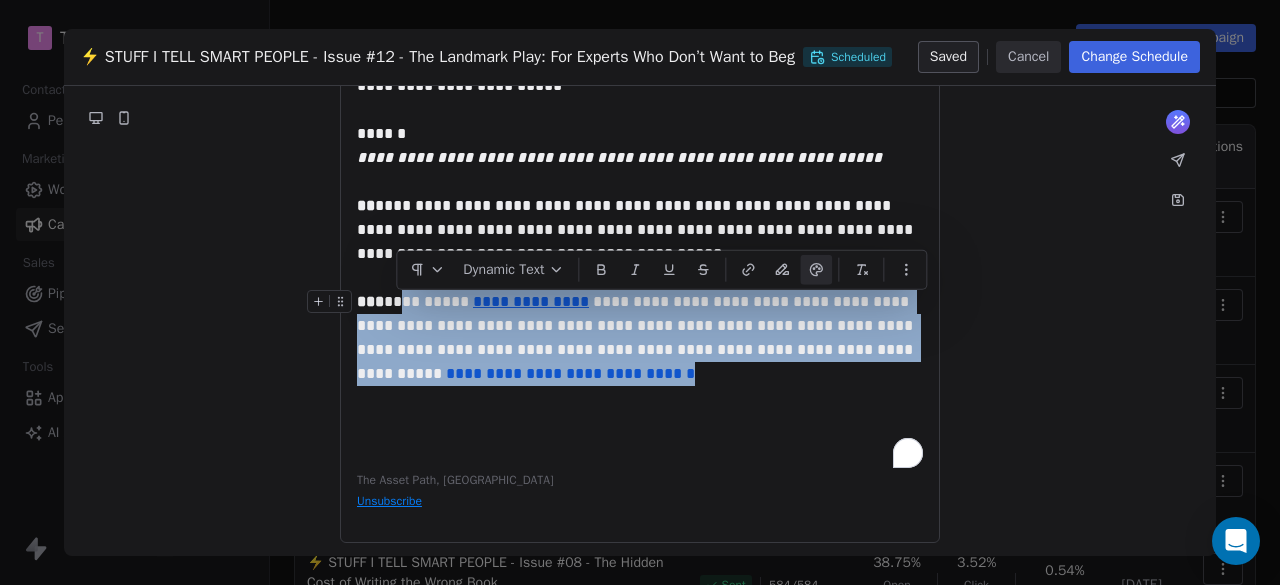 drag, startPoint x: 397, startPoint y: 305, endPoint x: 608, endPoint y: 385, distance: 225.65681 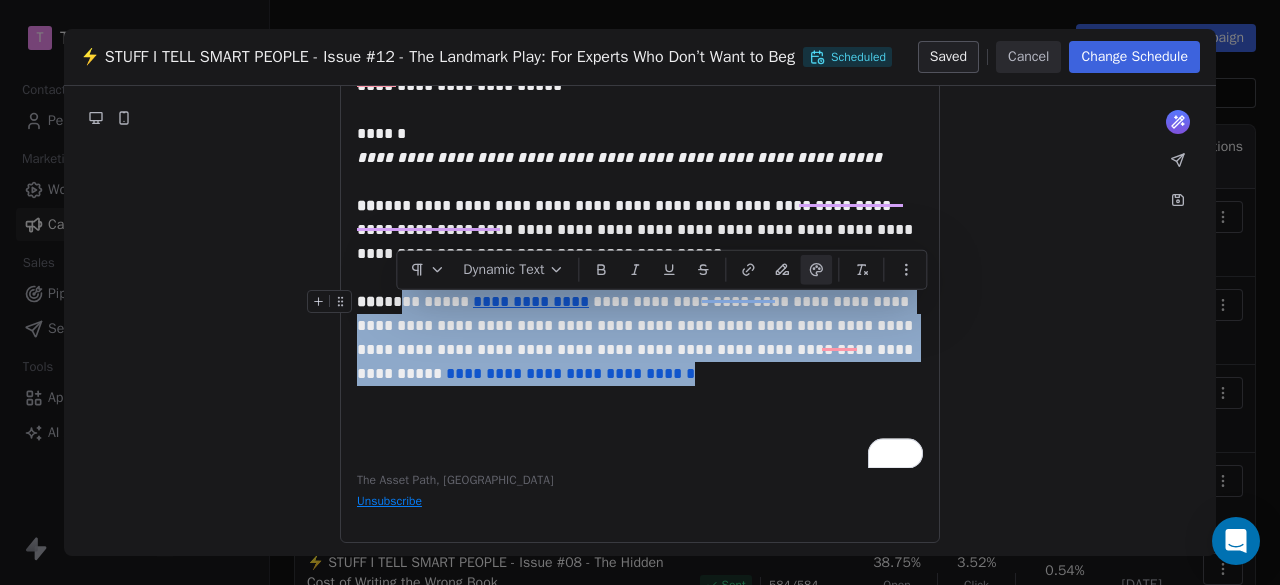 scroll, scrollTop: 2842, scrollLeft: 0, axis: vertical 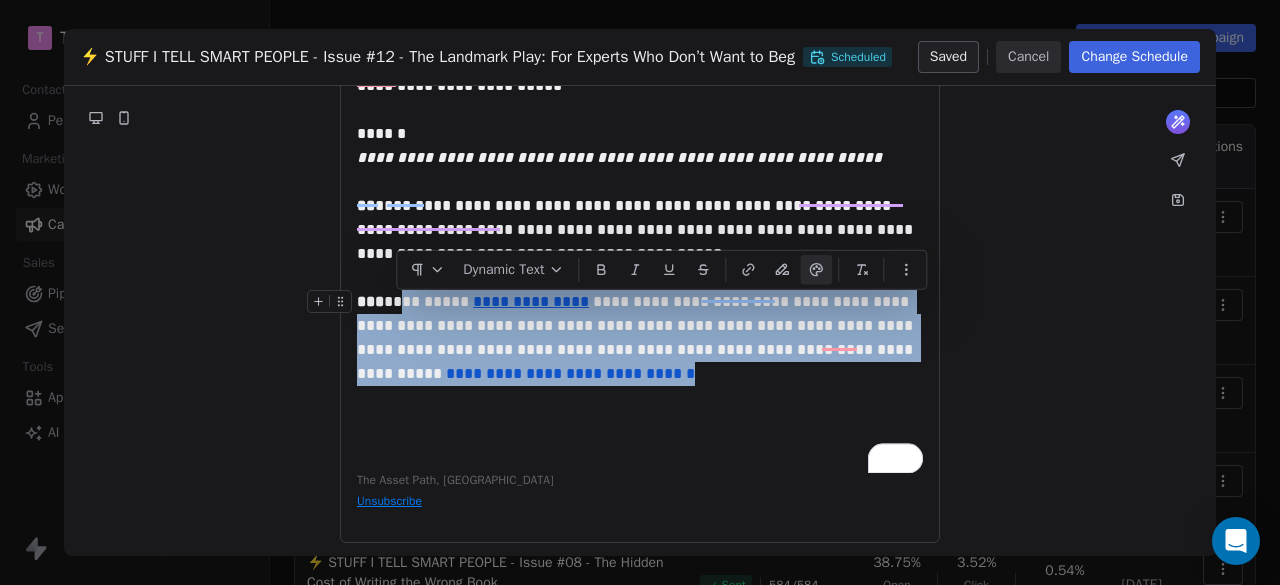 copy on "**********" 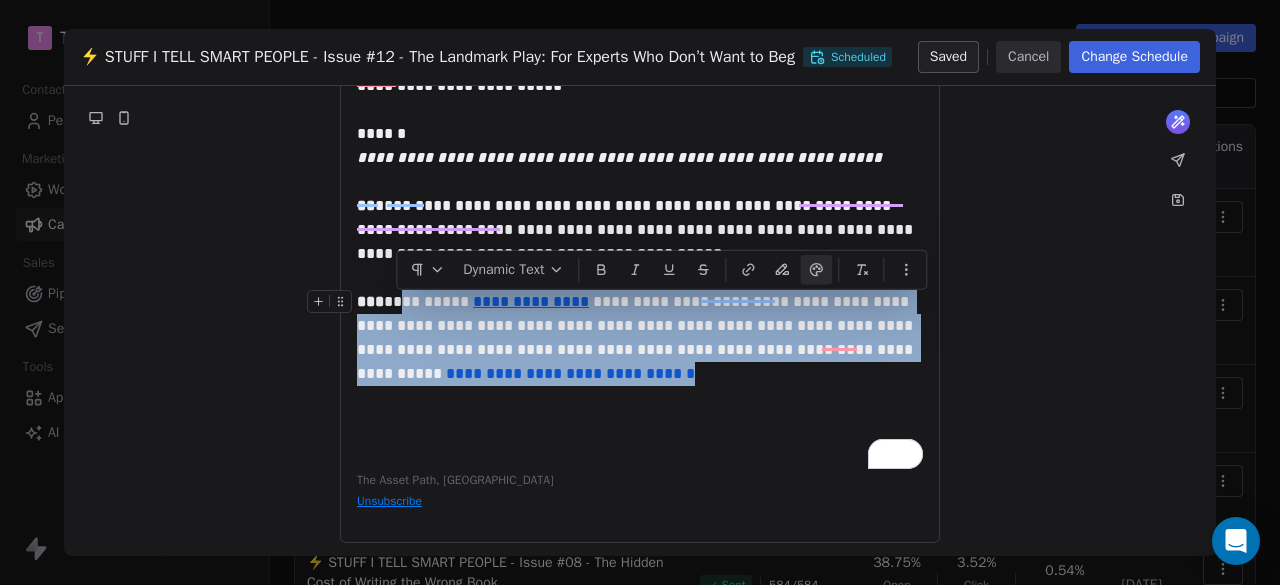 scroll, scrollTop: 2847, scrollLeft: 0, axis: vertical 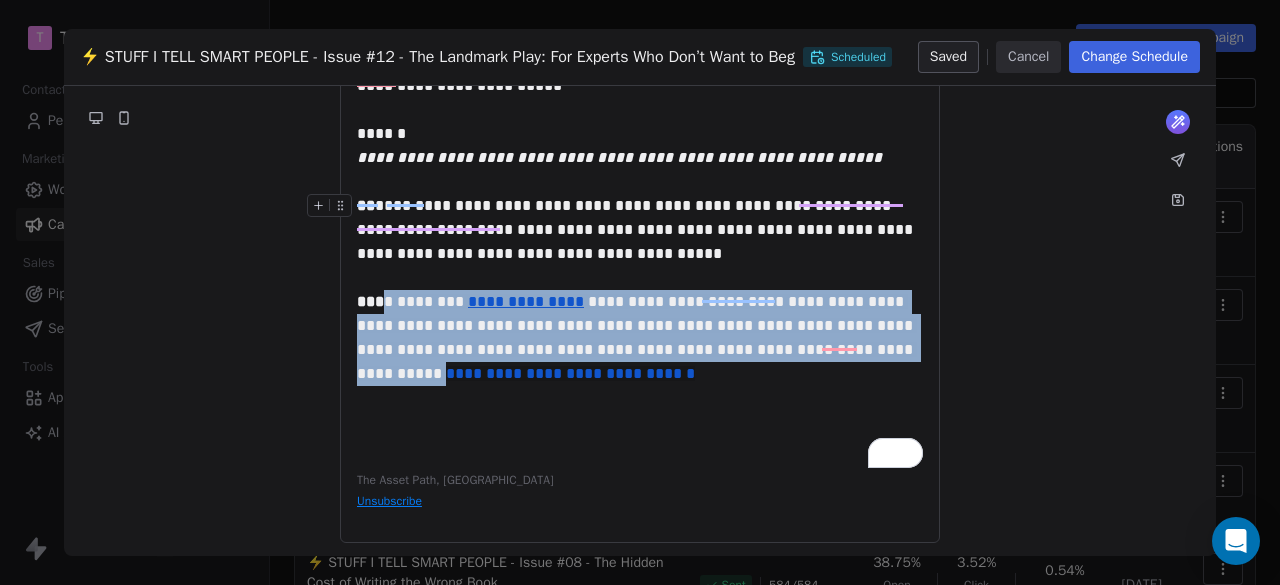 click on "Cancel" at bounding box center (1028, 57) 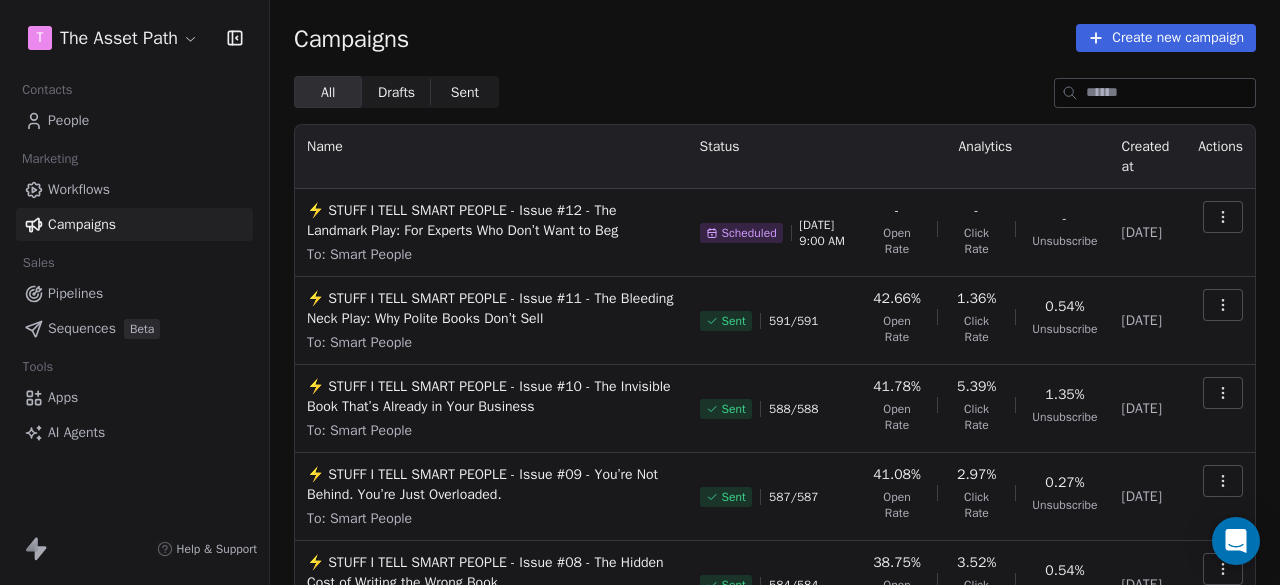 click on "T The Asset Path Contacts People Marketing Workflows Campaigns Sales Pipelines Sequences Beta Tools Apps AI Agents Help & Support Campaigns  Create new campaign All All Drafts Drafts Sent Sent Name Status Analytics Created at Actions ⚡ STUFF I TELL SMART PEOPLE - Issue #12 - The Landmark Play: For Experts Who Don’t Want to Beg To: Smart People Scheduled [DATE] 9:00 AM - Open Rate - Click Rate - Unsubscribe [DATE] ⚡ STUFF I TELL SMART PEOPLE - Issue #11 - The Bleeding Neck Play: Why Polite Books Don’t Sell To: Smart People Sent 591 / 591 42.66% Open Rate 1.36% Click Rate 0.54% Unsubscribe [DATE] ⚡ STUFF I TELL SMART PEOPLE - Issue #10 - The Invisible Book That’s Already in Your Business To: Smart People Sent 588 / 588 41.78% Open Rate 5.39% Click Rate 1.35% Unsubscribe [DATE] ⚡ STUFF I TELL SMART PEOPLE - Issue #09 - You’re Not Behind. You’re Just Overloaded. To: Smart People Sent 587 / 587 41.08% Open Rate 2.97% Click Rate 0.27% Unsubscribe [DATE] Sent 584 / /" at bounding box center [640, 292] 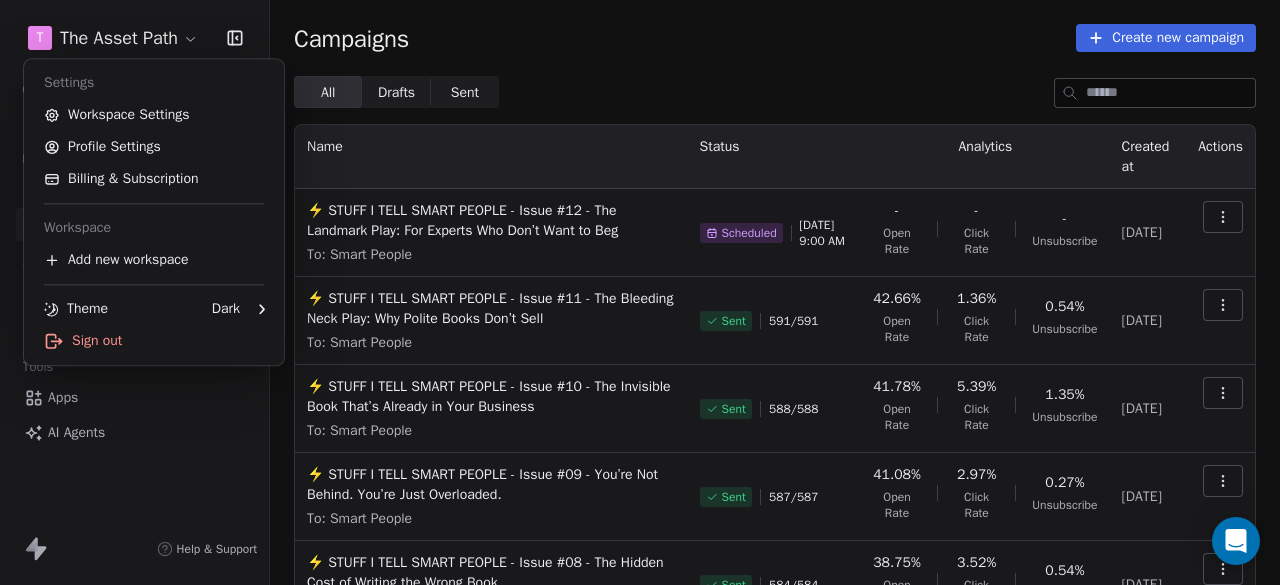 drag, startPoint x: 189, startPoint y: 444, endPoint x: 204, endPoint y: 407, distance: 39.92493 